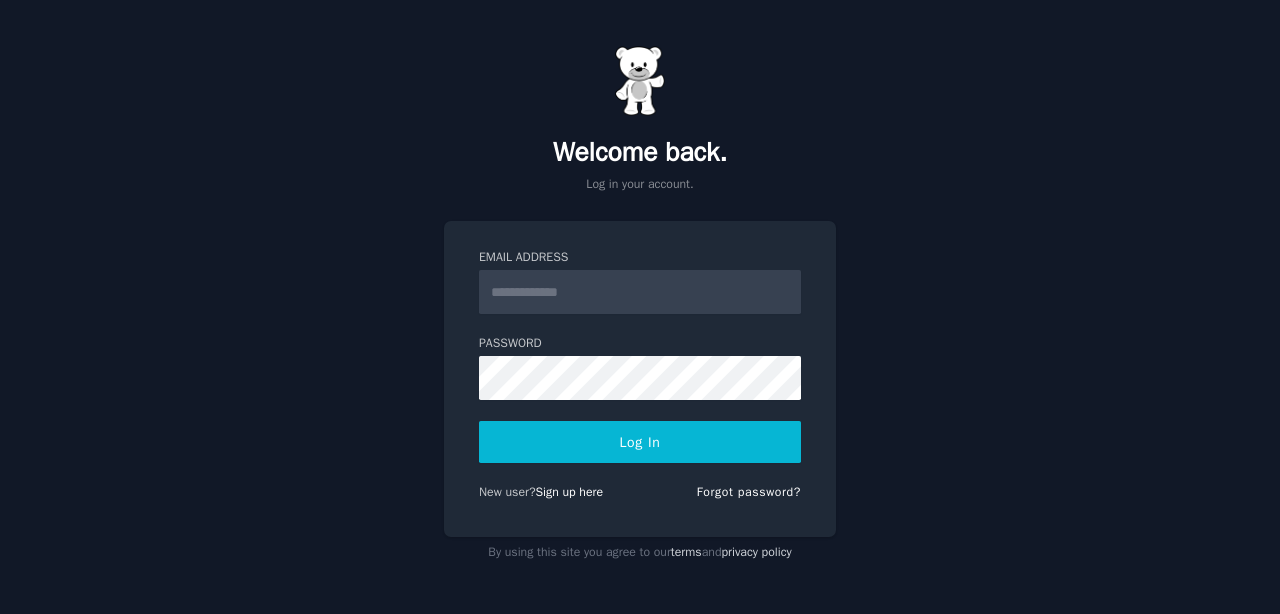 scroll, scrollTop: 0, scrollLeft: 0, axis: both 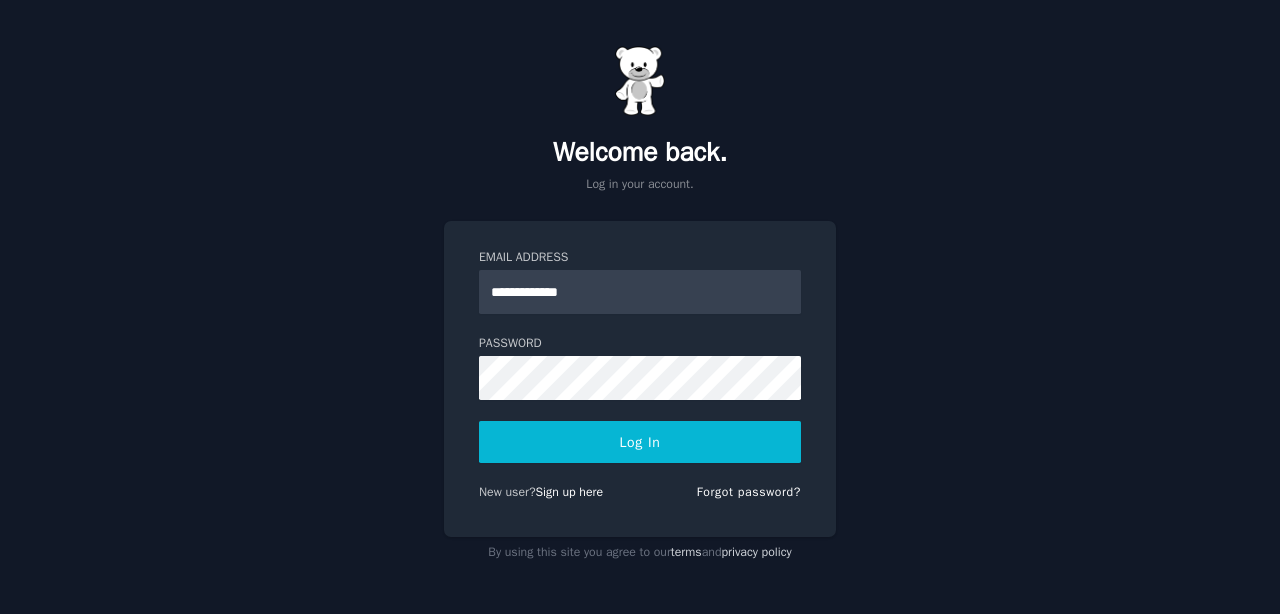 type on "**********" 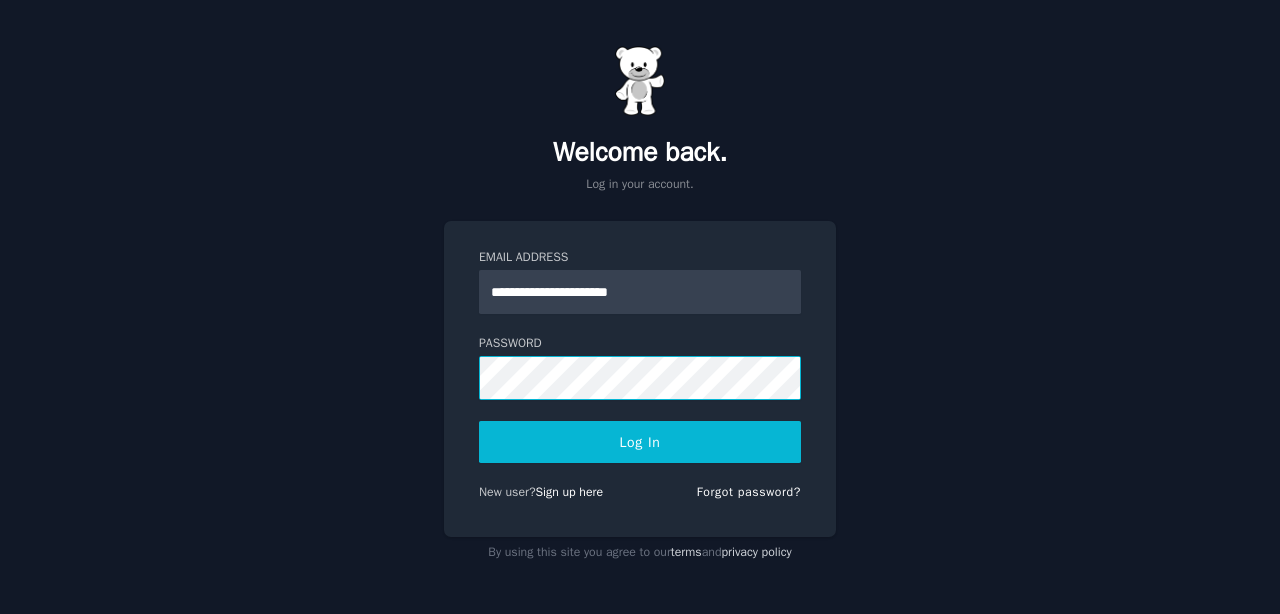 click on "Log In" at bounding box center [640, 442] 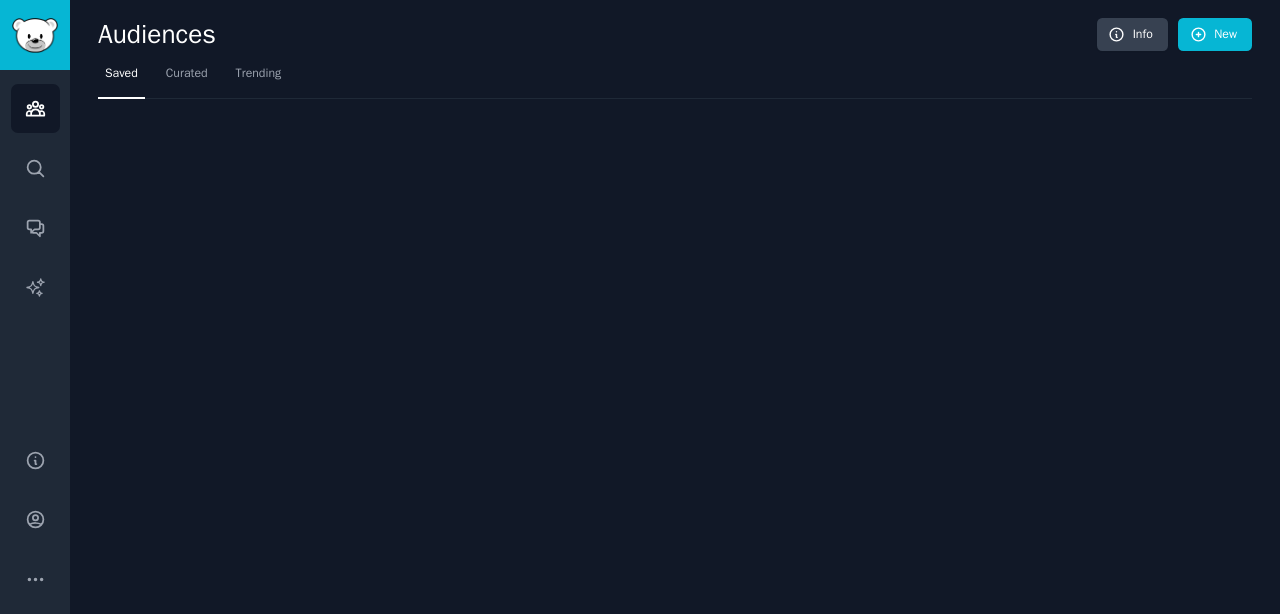 scroll, scrollTop: 0, scrollLeft: 0, axis: both 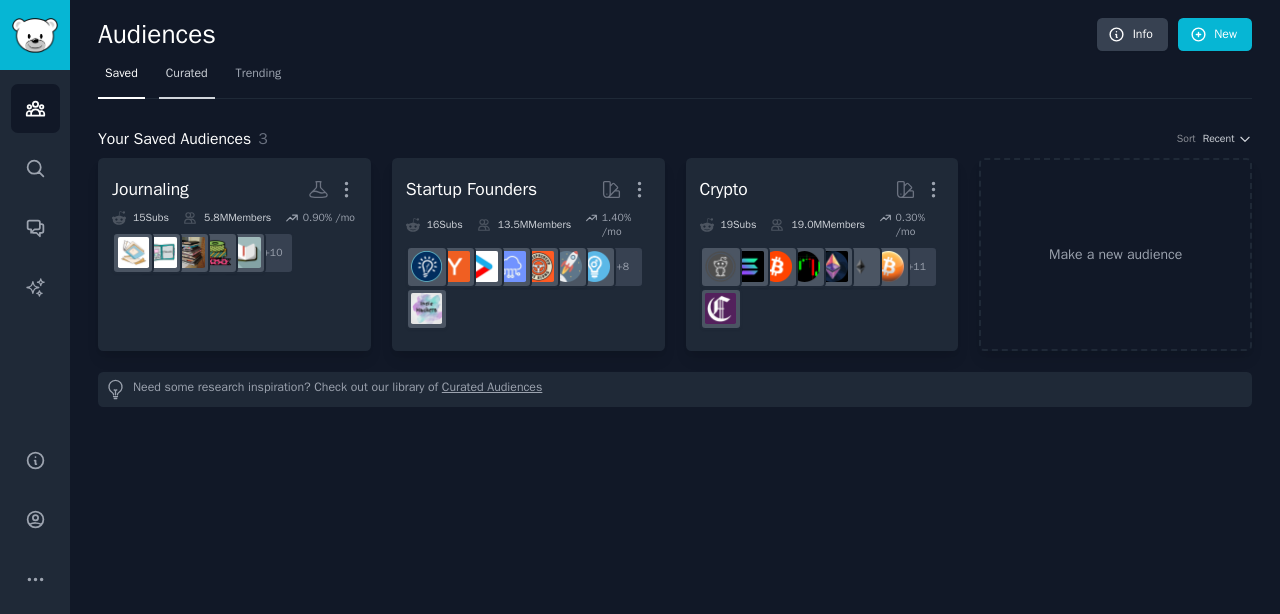 click on "Curated" at bounding box center [187, 74] 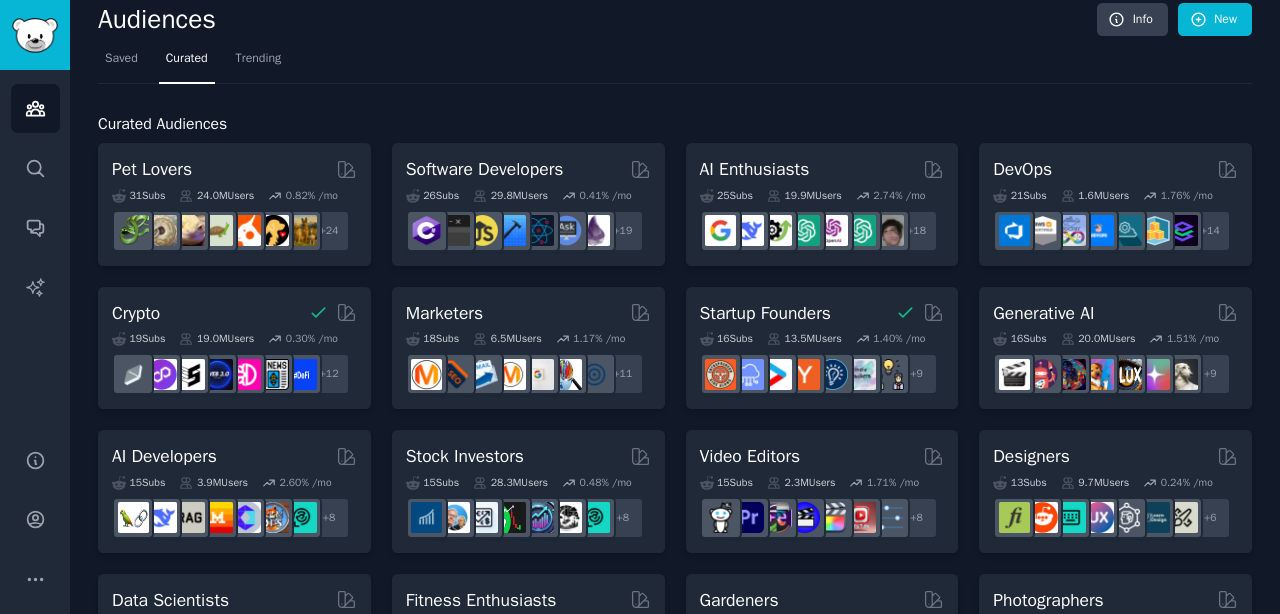 scroll, scrollTop: 0, scrollLeft: 0, axis: both 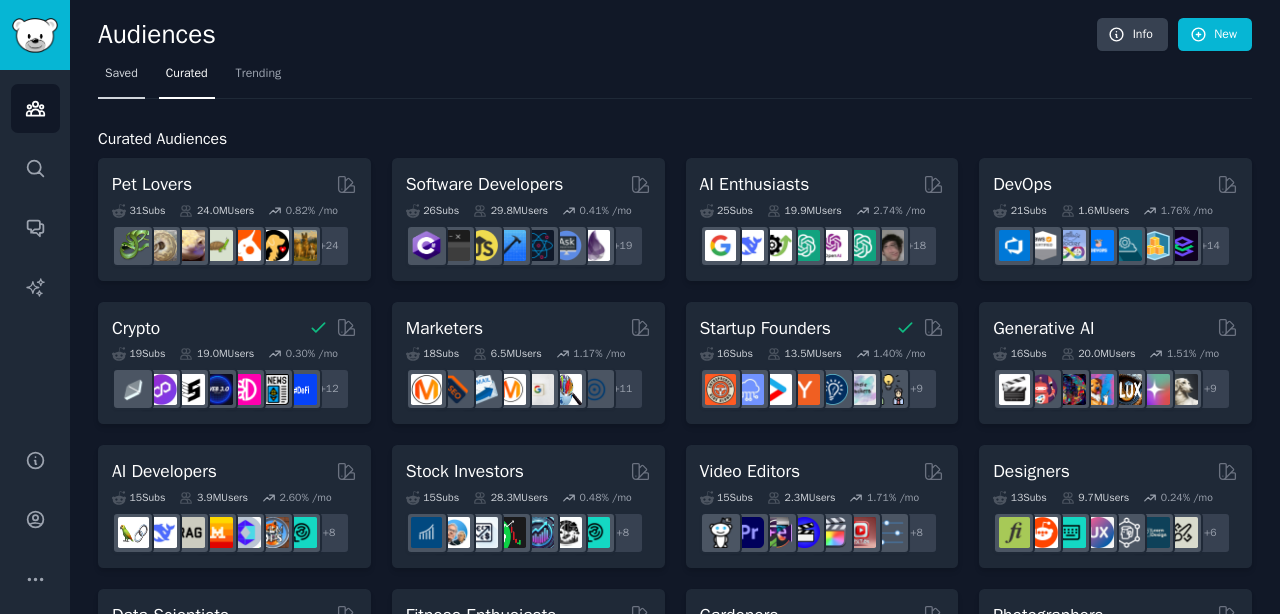 click on "Saved" at bounding box center [121, 74] 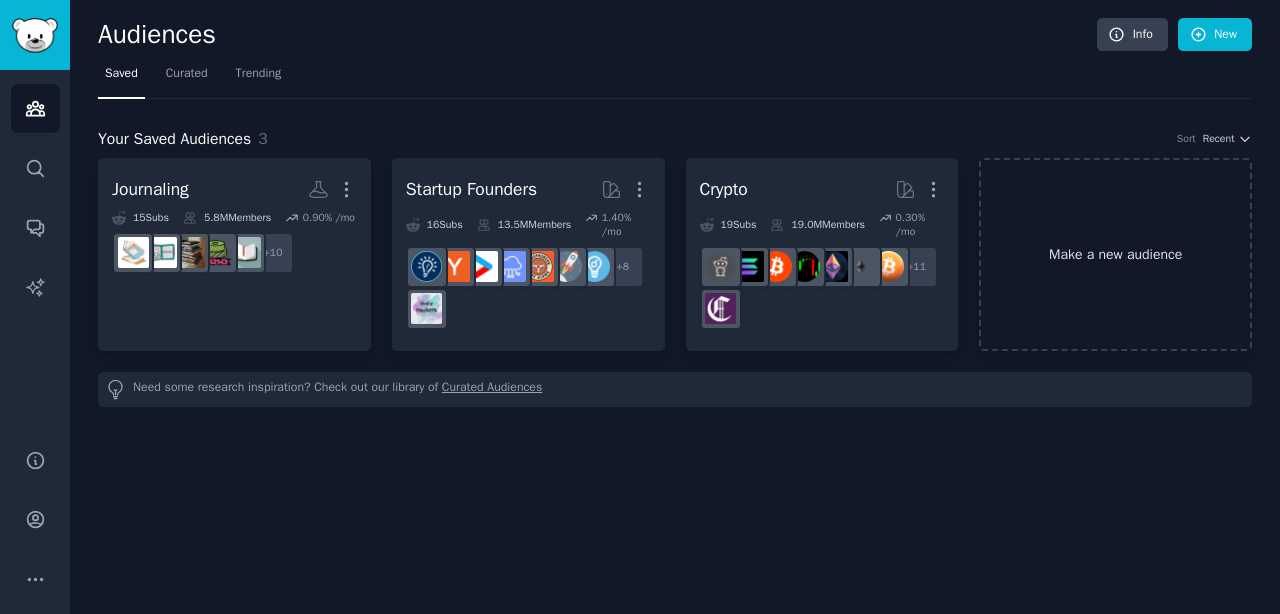 click on "Make a new audience" at bounding box center [1115, 254] 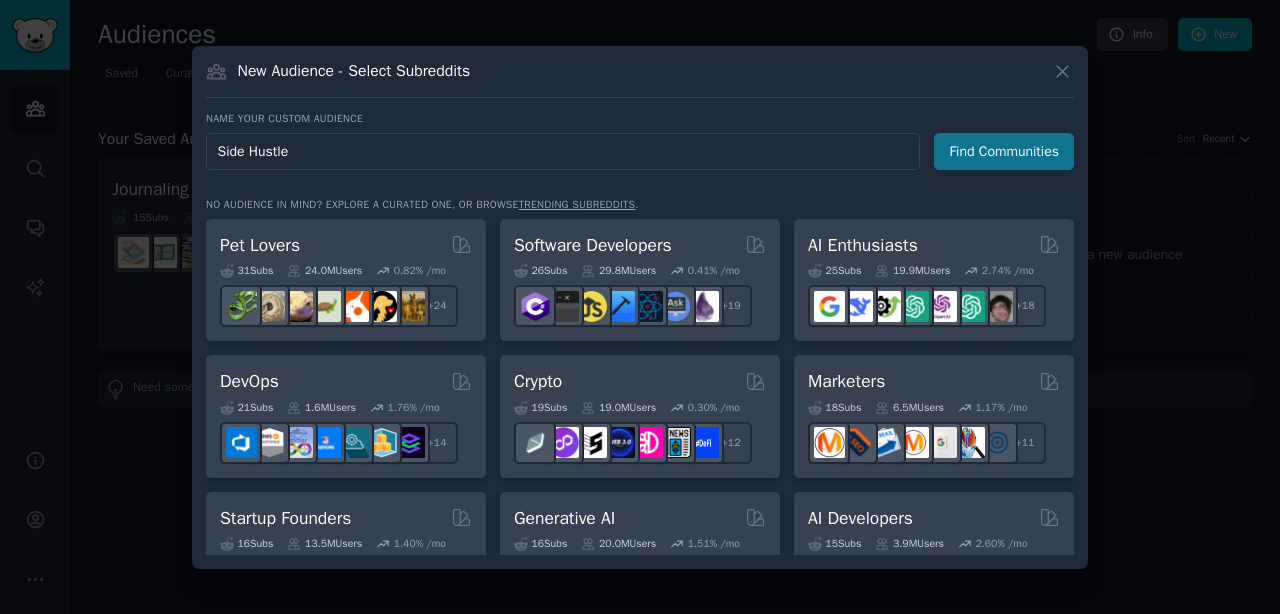 type on "Side Hustle" 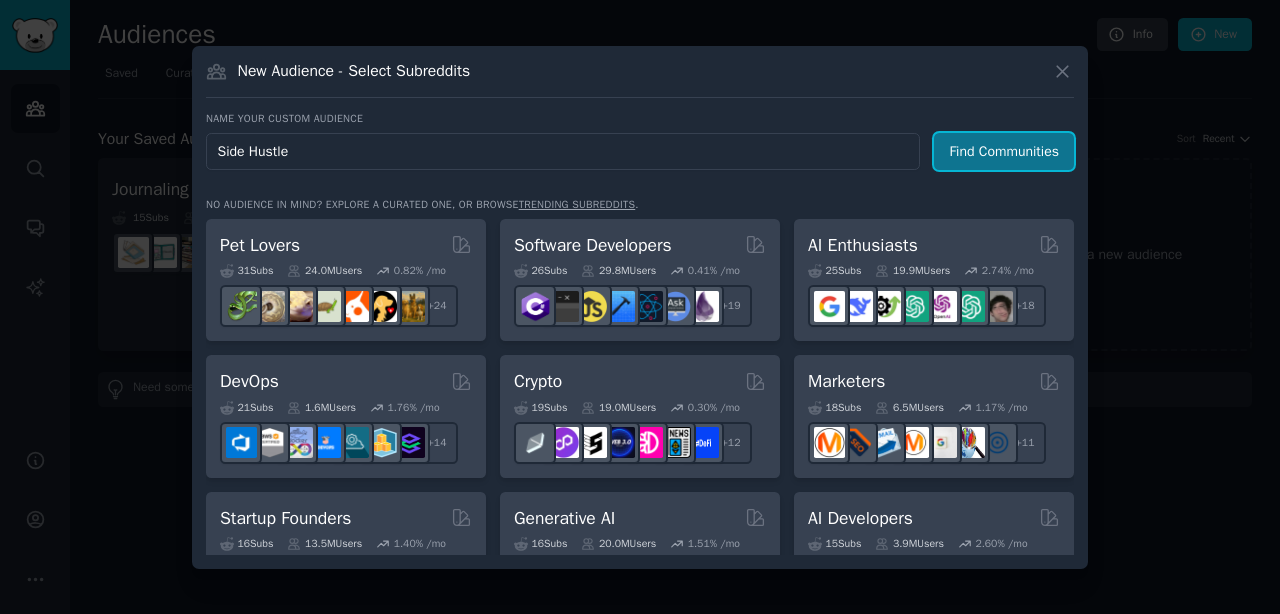 click on "Find Communities" at bounding box center [1004, 151] 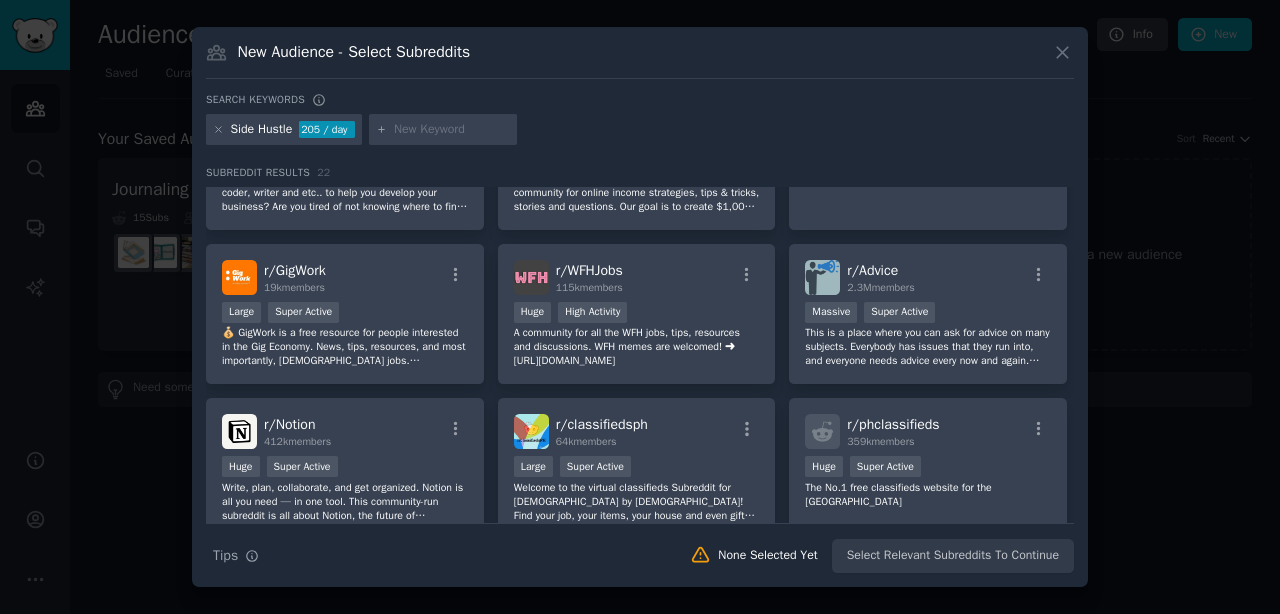scroll, scrollTop: 712, scrollLeft: 0, axis: vertical 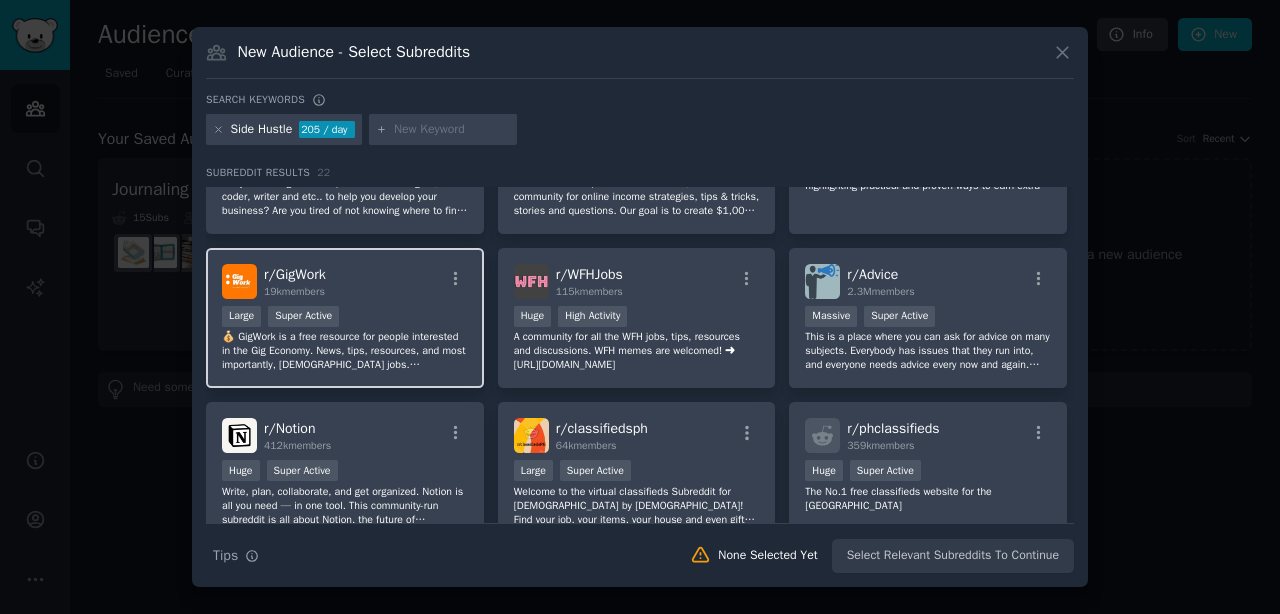 click on "Large Super Active" at bounding box center (345, 318) 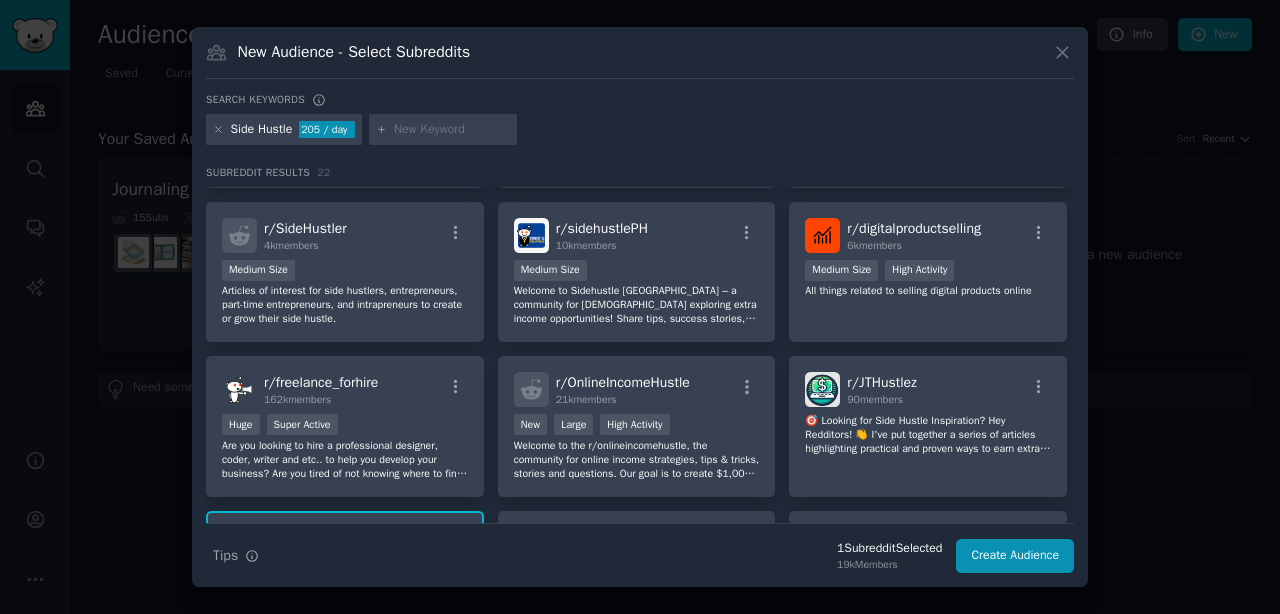 scroll, scrollTop: 500, scrollLeft: 0, axis: vertical 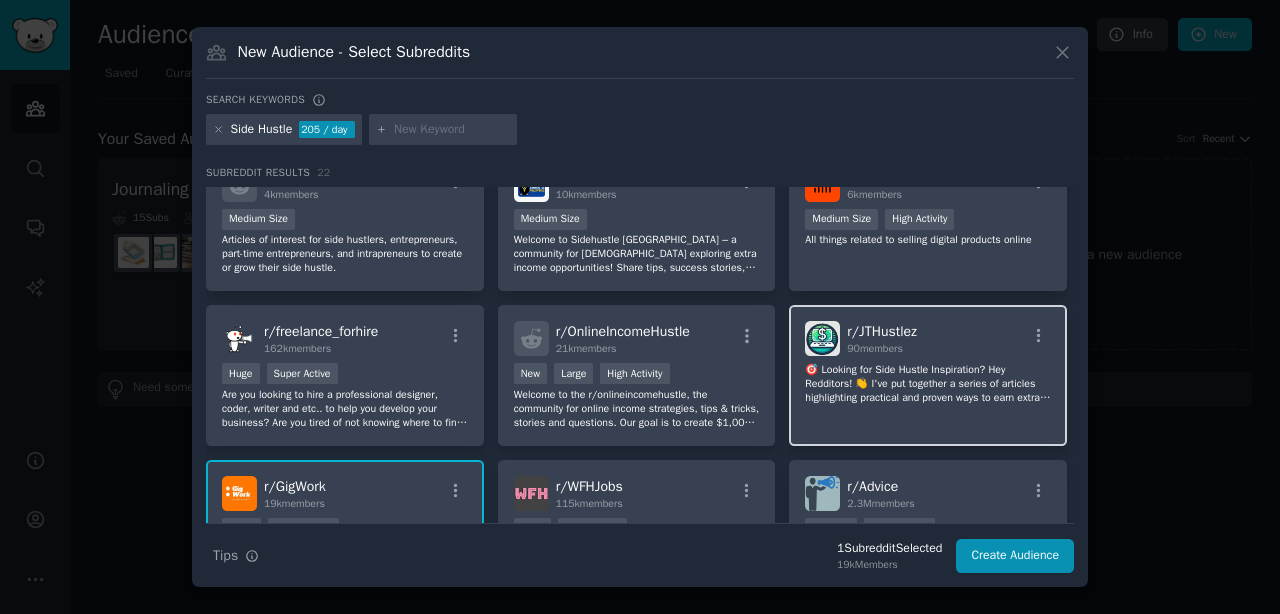 click on "r/ JTHustlez 90  members" at bounding box center (928, 338) 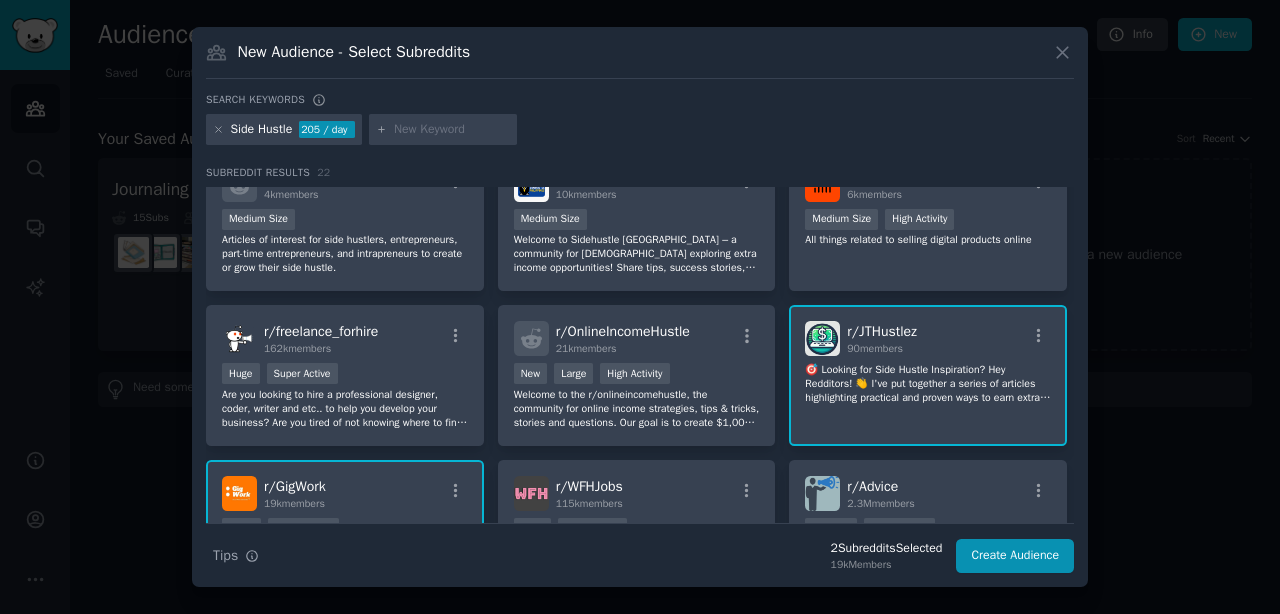 click on "r/ JTHustlez 90  members" at bounding box center (928, 338) 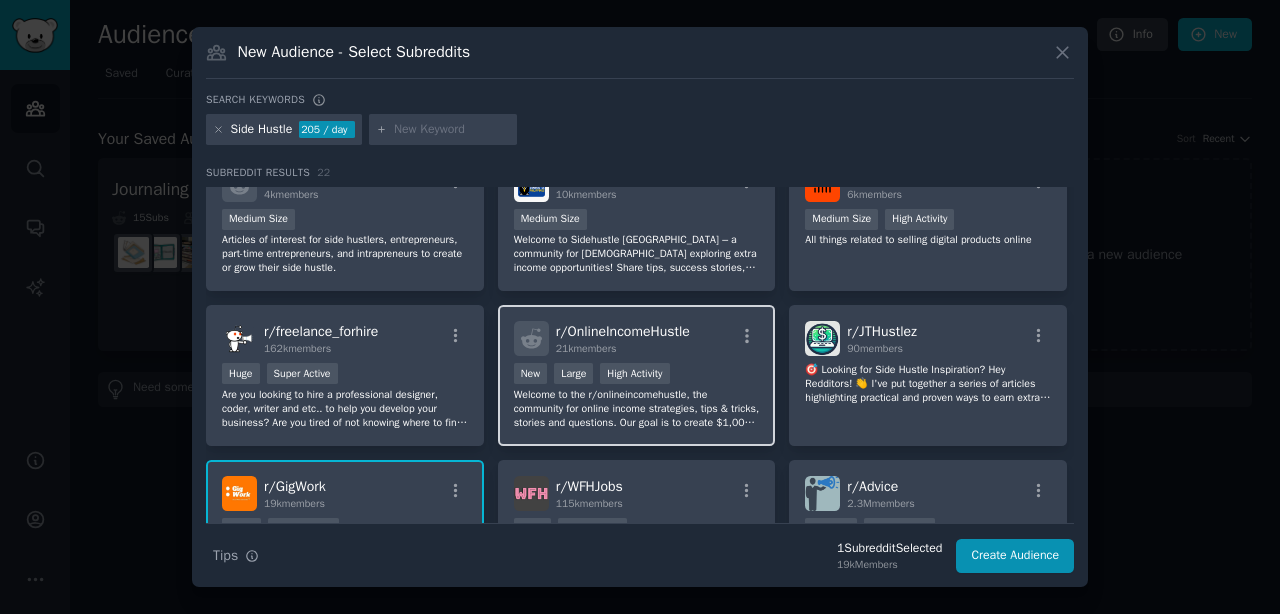 click on "r/ OnlineIncomeHustle 21k  members New Large High Activity Welcome to the r/onlineincomehustle, the community for online income strategies, tips & tricks, stories and questions.
Our goal is to create $1,000+ a month online through various tested & verified strategies!" at bounding box center [637, 375] 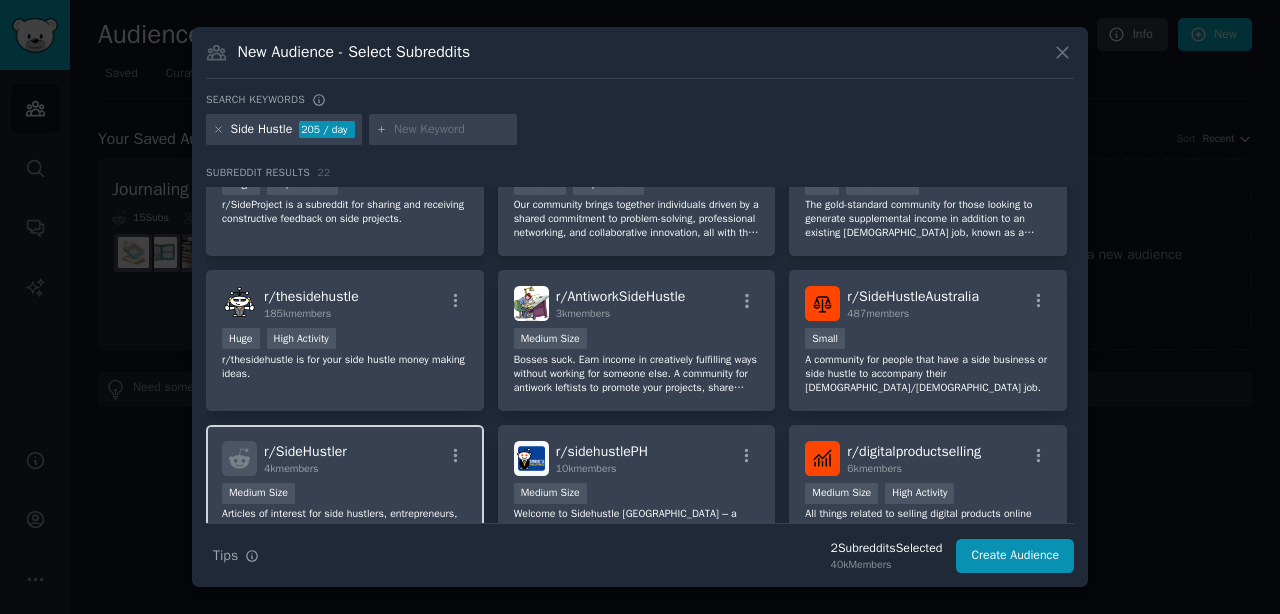 scroll, scrollTop: 220, scrollLeft: 0, axis: vertical 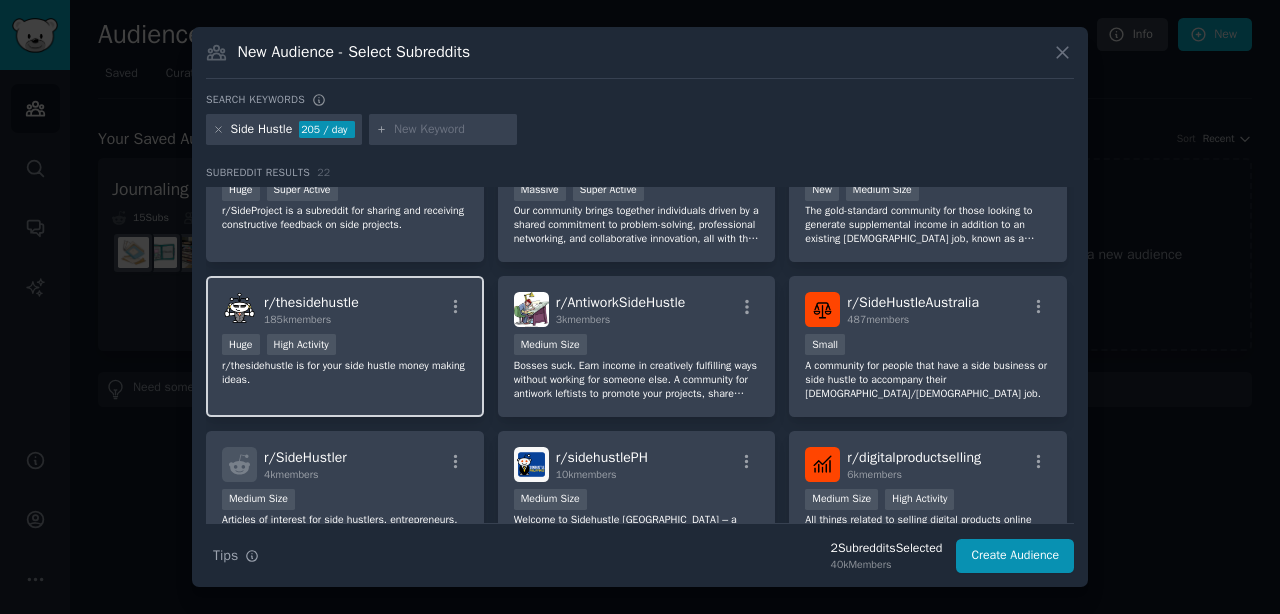 click on "Huge High Activity" at bounding box center (345, 346) 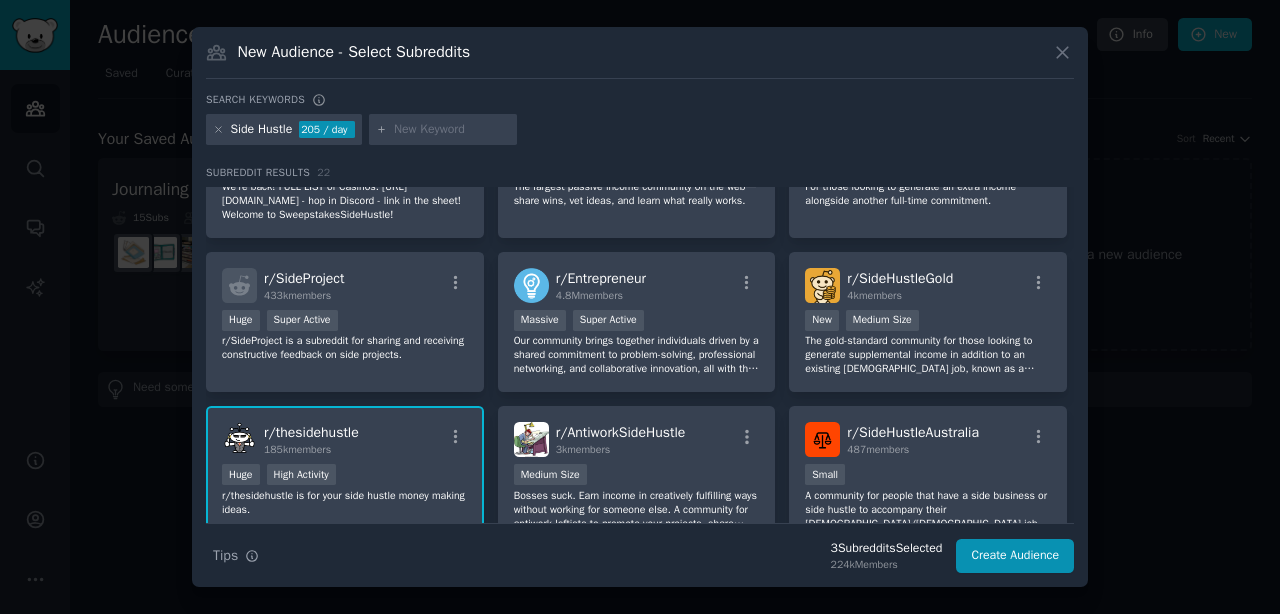 scroll, scrollTop: 89, scrollLeft: 0, axis: vertical 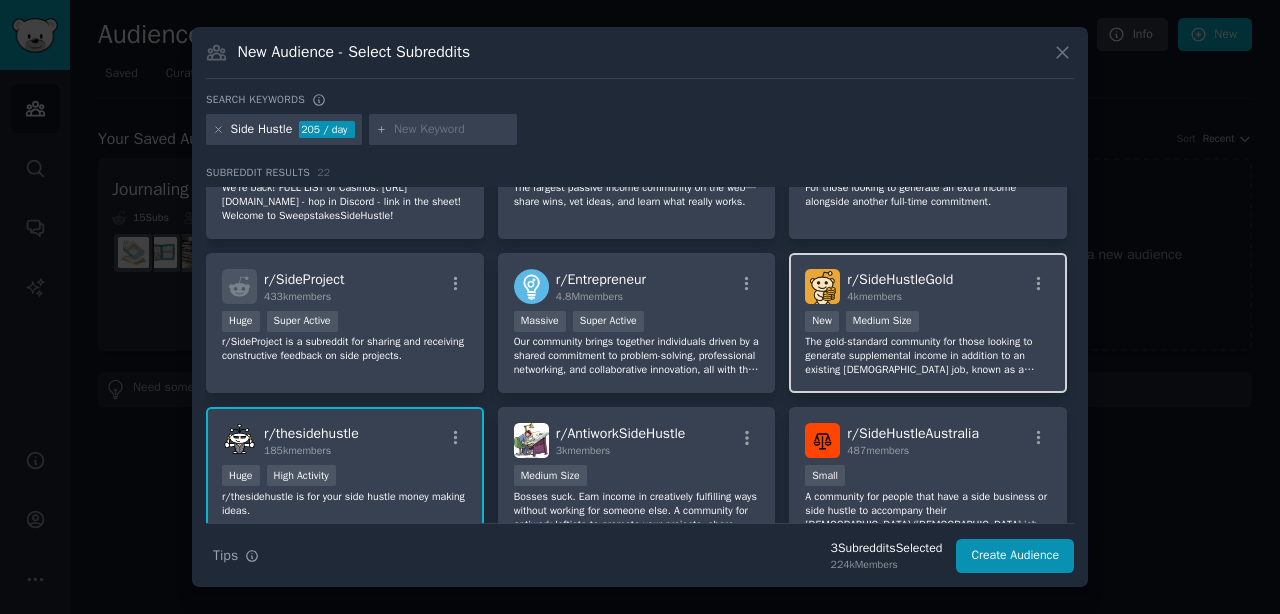 click on "r/ SideHustleGold 4k  members New Medium Size The gold-standard community for those looking to generate supplemental income in addition to an existing [DEMOGRAPHIC_DATA] job, known as a "Side Hustle"." at bounding box center [928, 323] 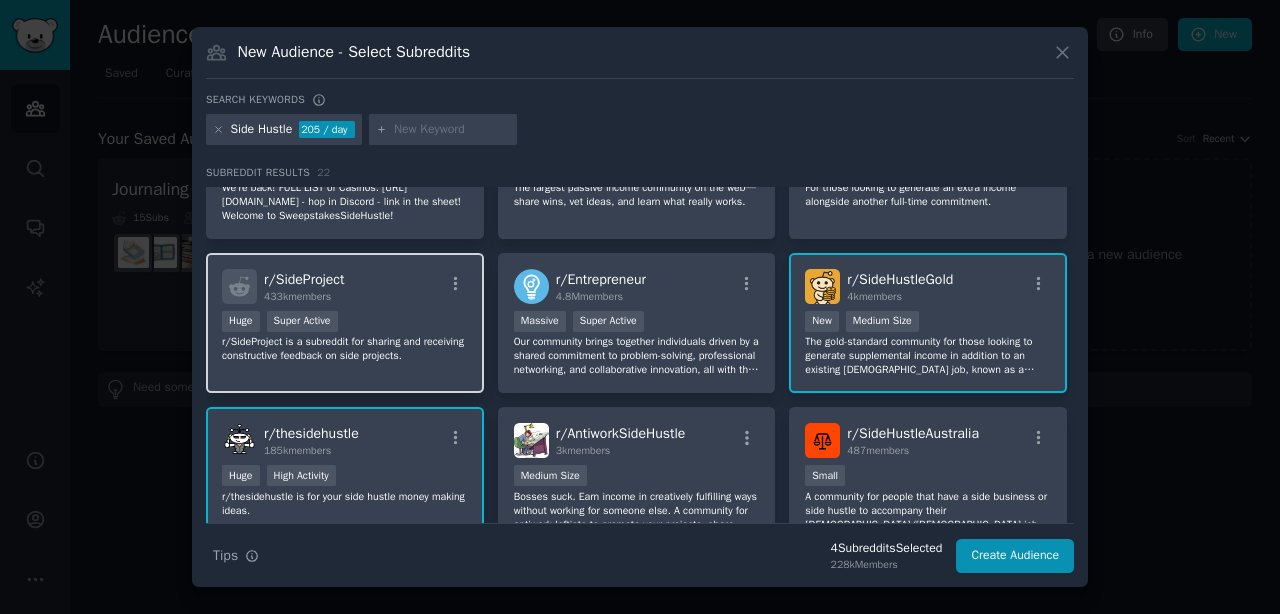 click on "r/ SideProject 433k  members Huge Super Active r/SideProject is a subreddit for sharing and receiving constructive feedback on side projects." at bounding box center [345, 323] 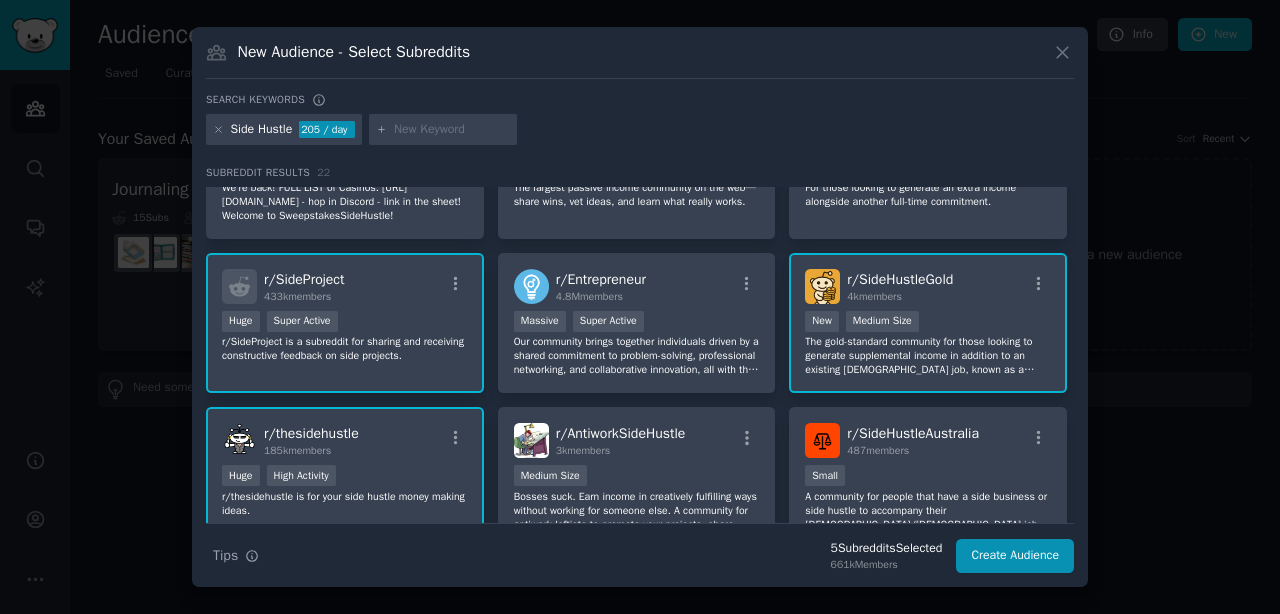 scroll, scrollTop: 0, scrollLeft: 0, axis: both 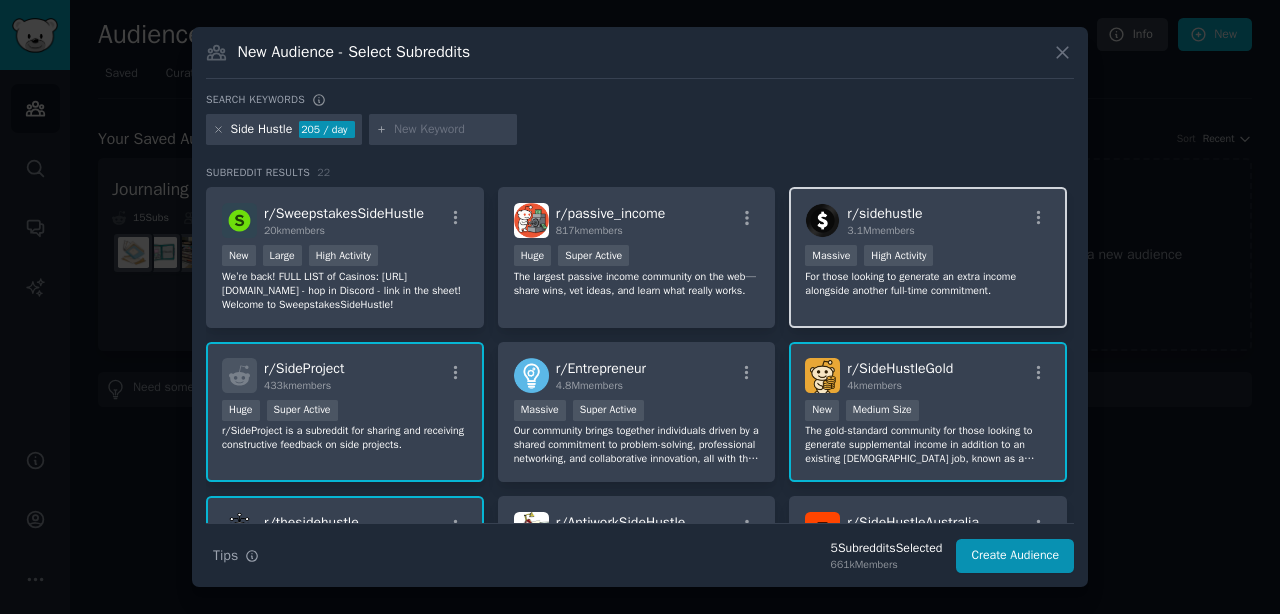 click on "r/ sidehustle 3.1M  members" at bounding box center (928, 220) 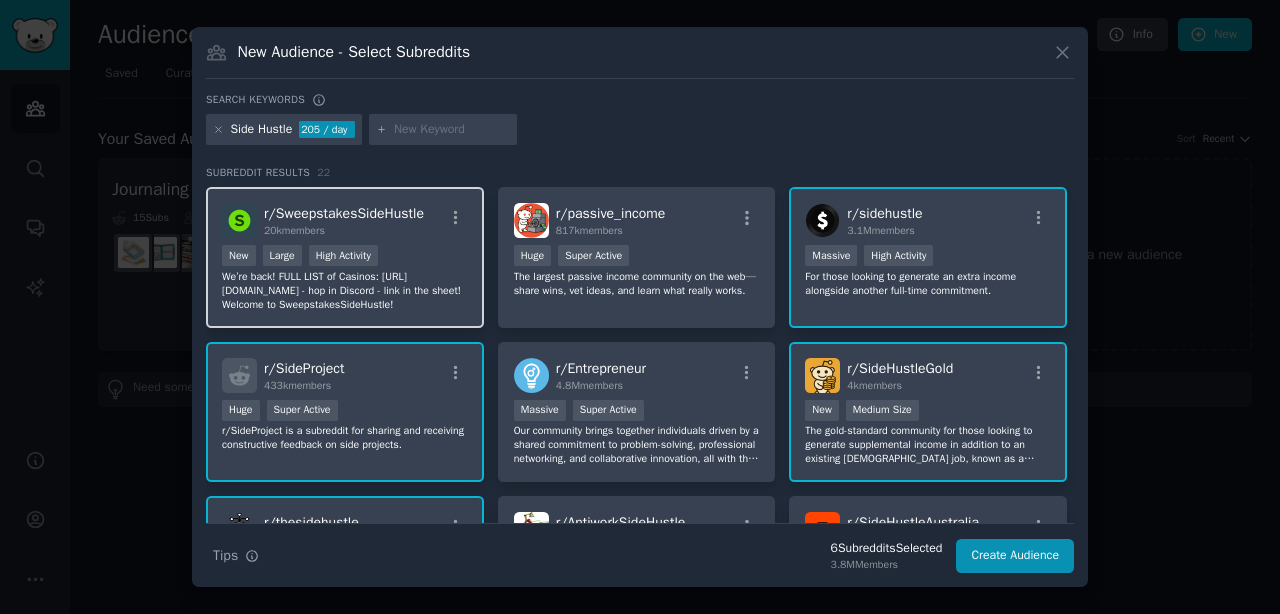click on "New Large High Activity" at bounding box center (345, 257) 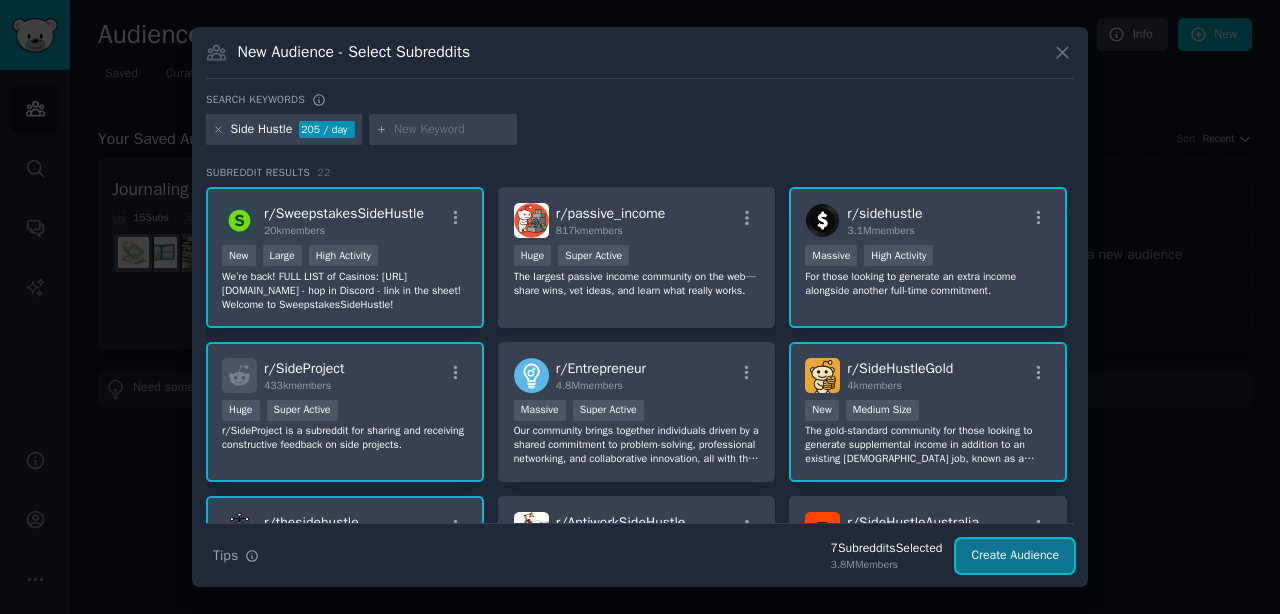 click on "Create Audience" at bounding box center [1015, 556] 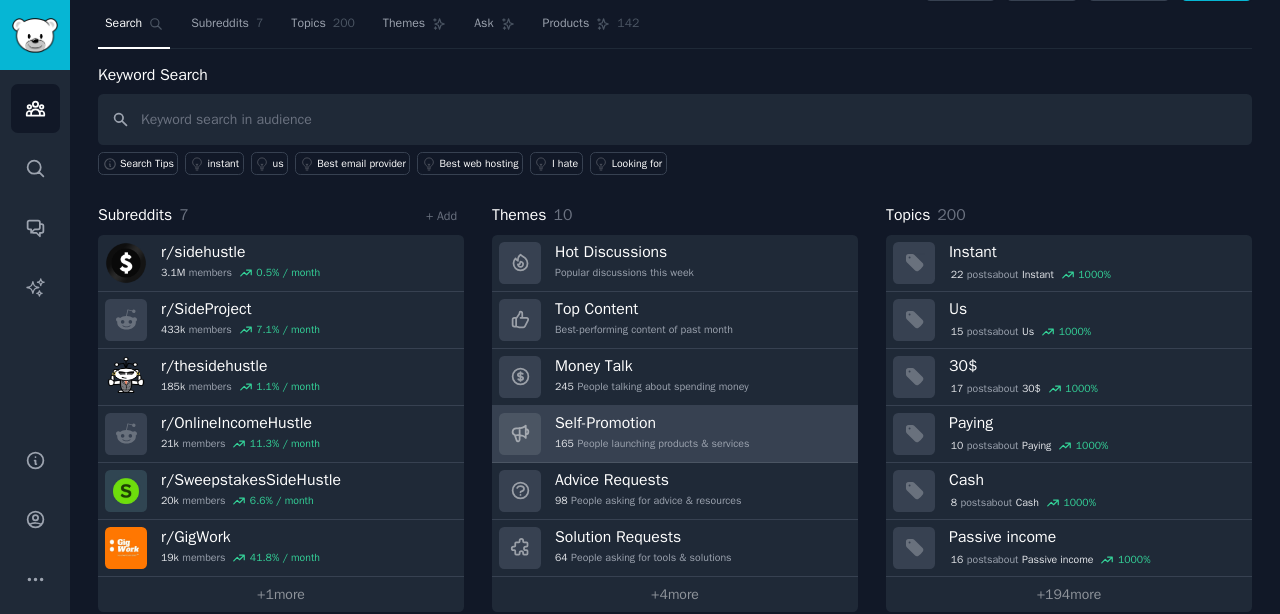 scroll, scrollTop: 75, scrollLeft: 0, axis: vertical 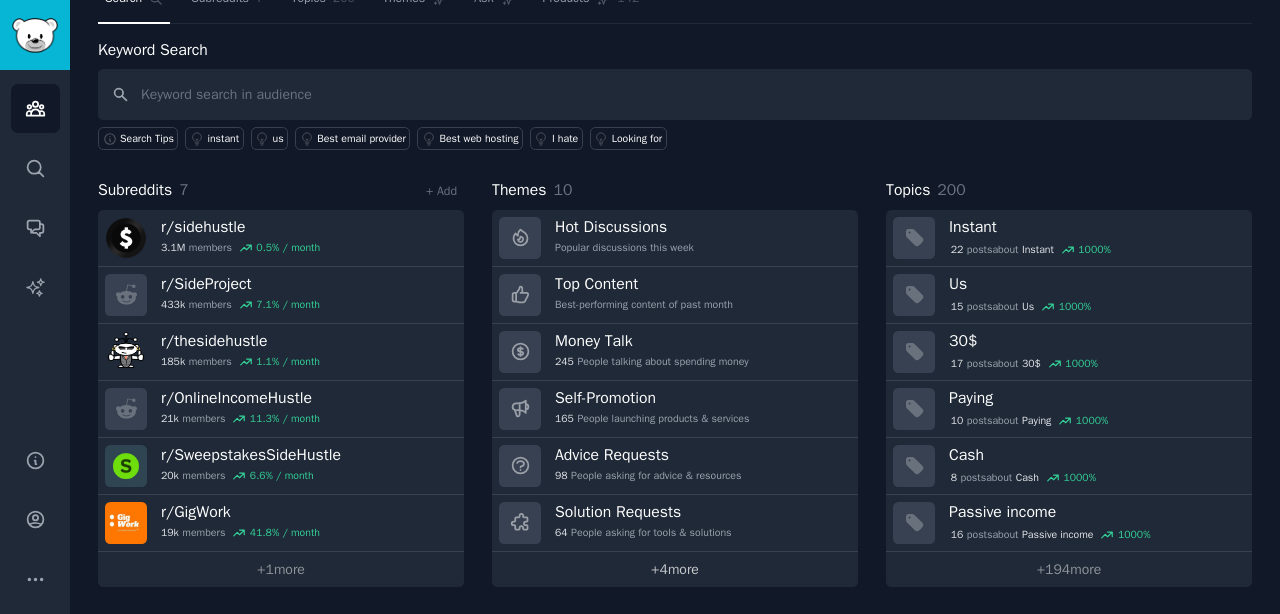 click on "+  4  more" at bounding box center [675, 569] 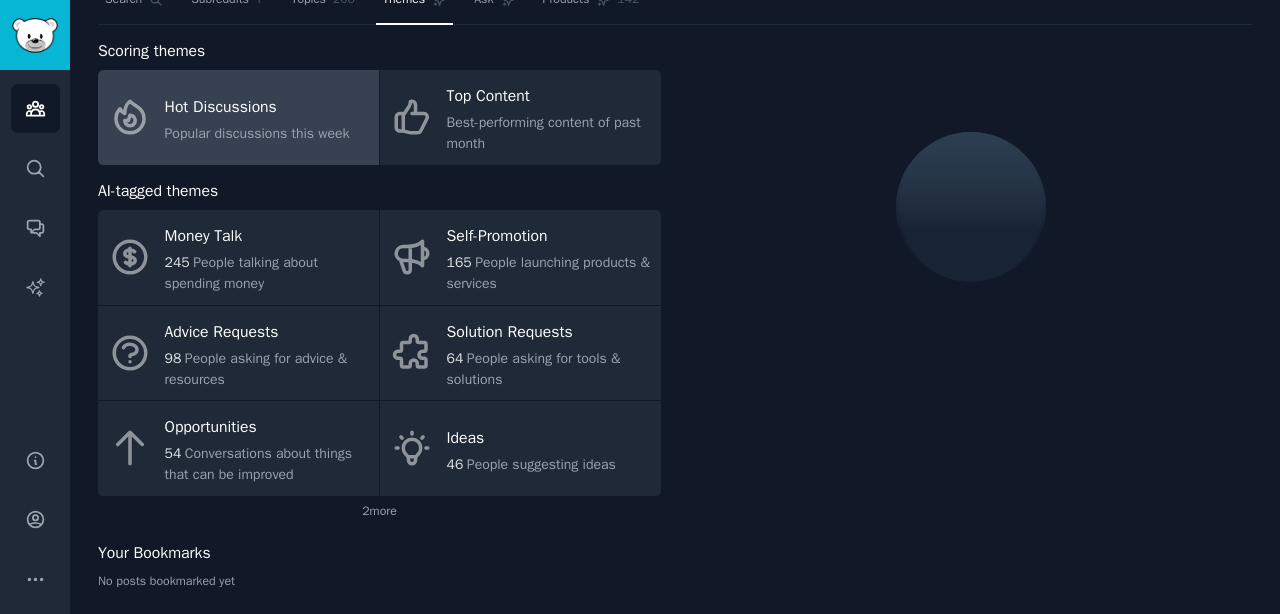 scroll, scrollTop: 75, scrollLeft: 0, axis: vertical 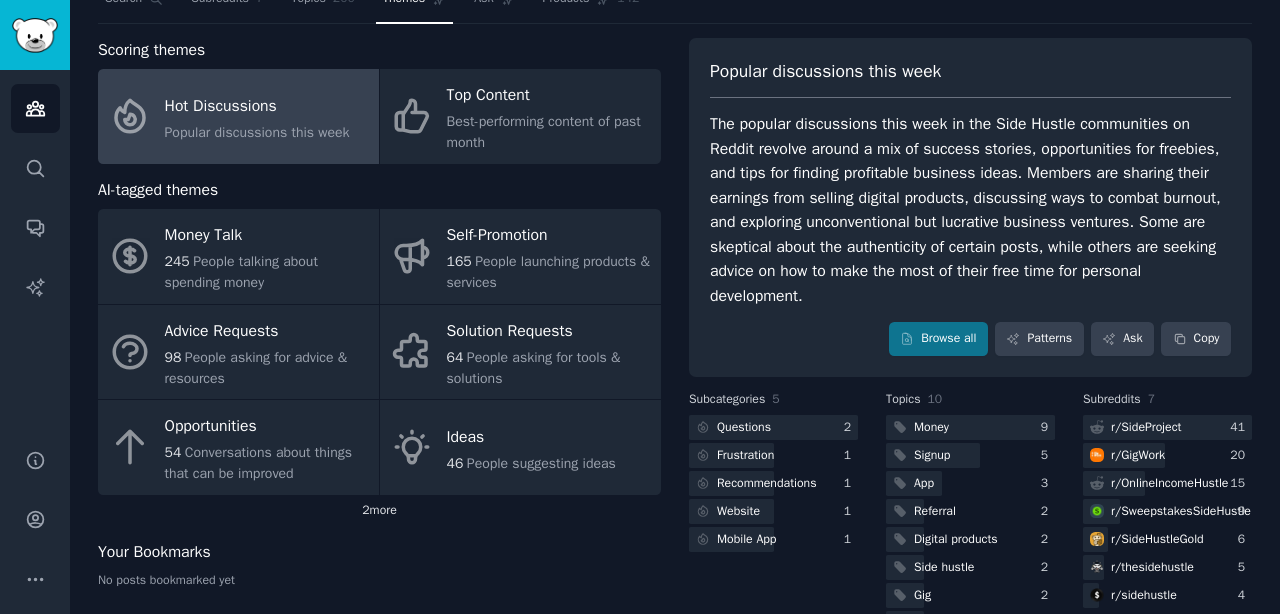 click on "2  more" 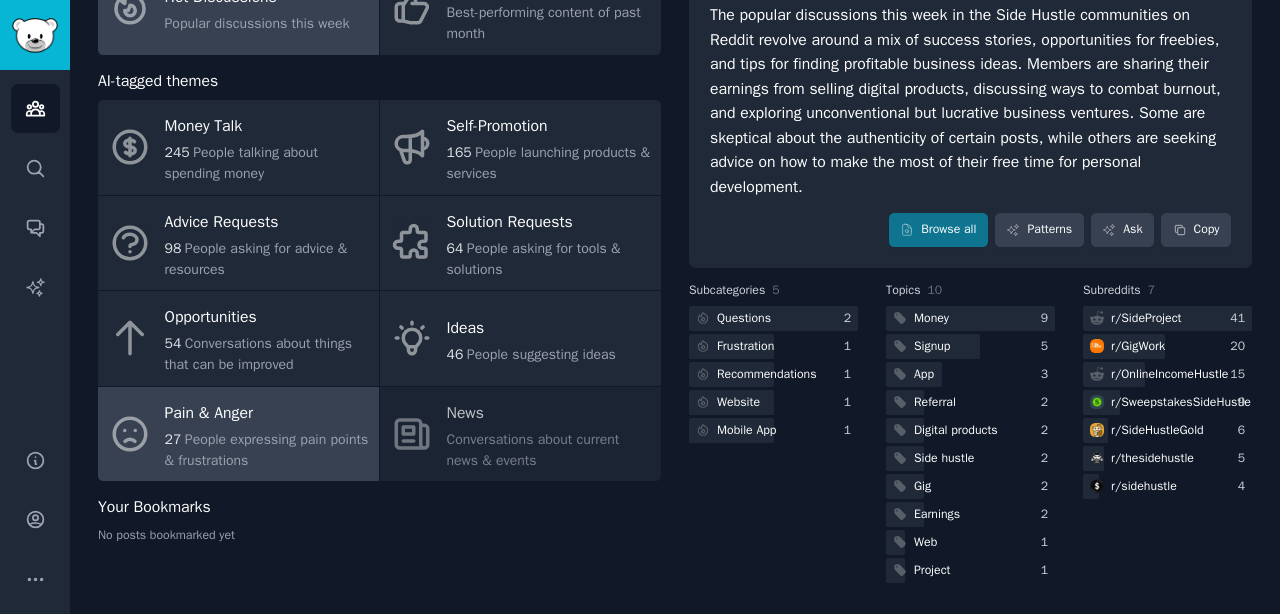 click on "People expressing pain points & frustrations" at bounding box center (267, 450) 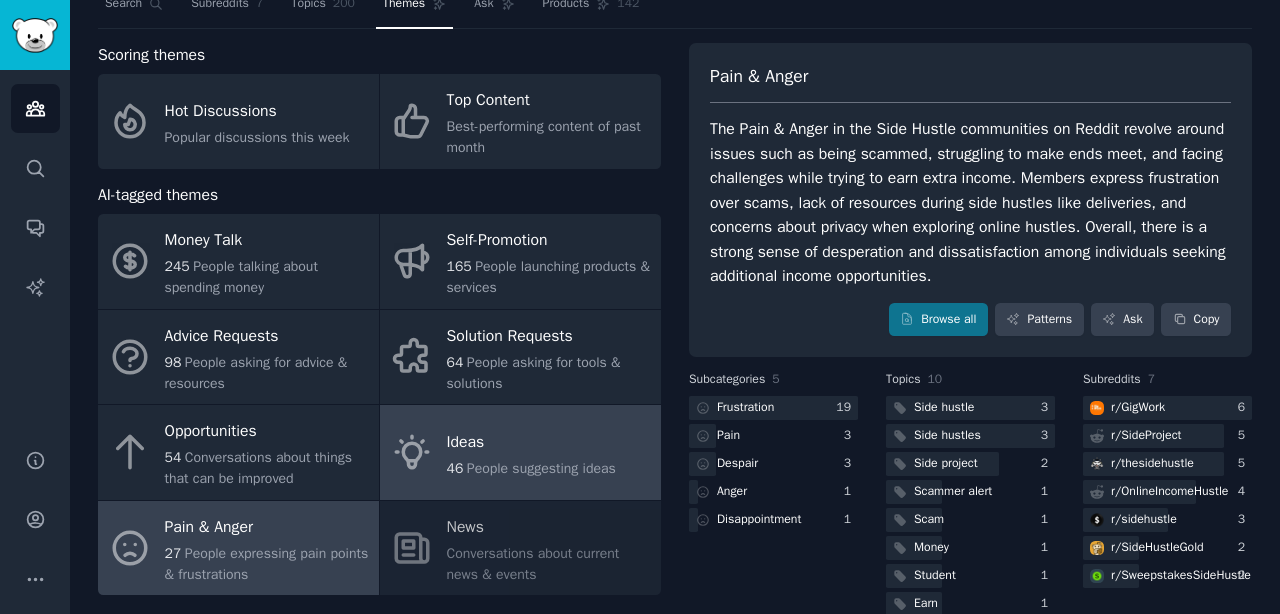 scroll, scrollTop: 0, scrollLeft: 0, axis: both 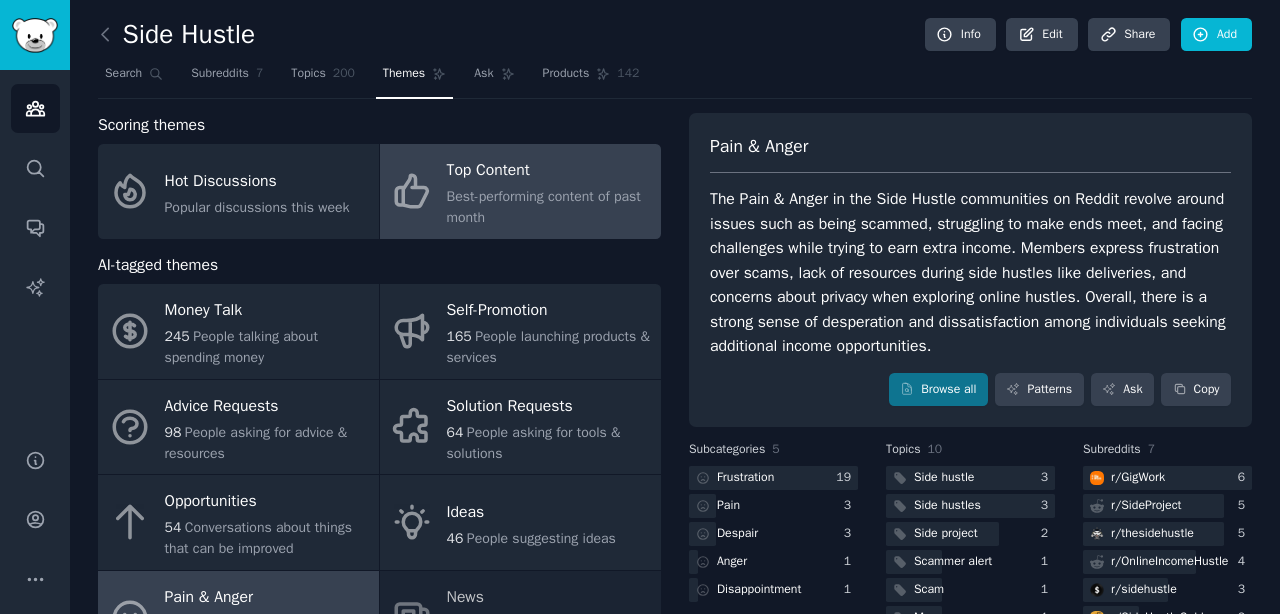 click on "Best-performing content of past month" at bounding box center [549, 207] 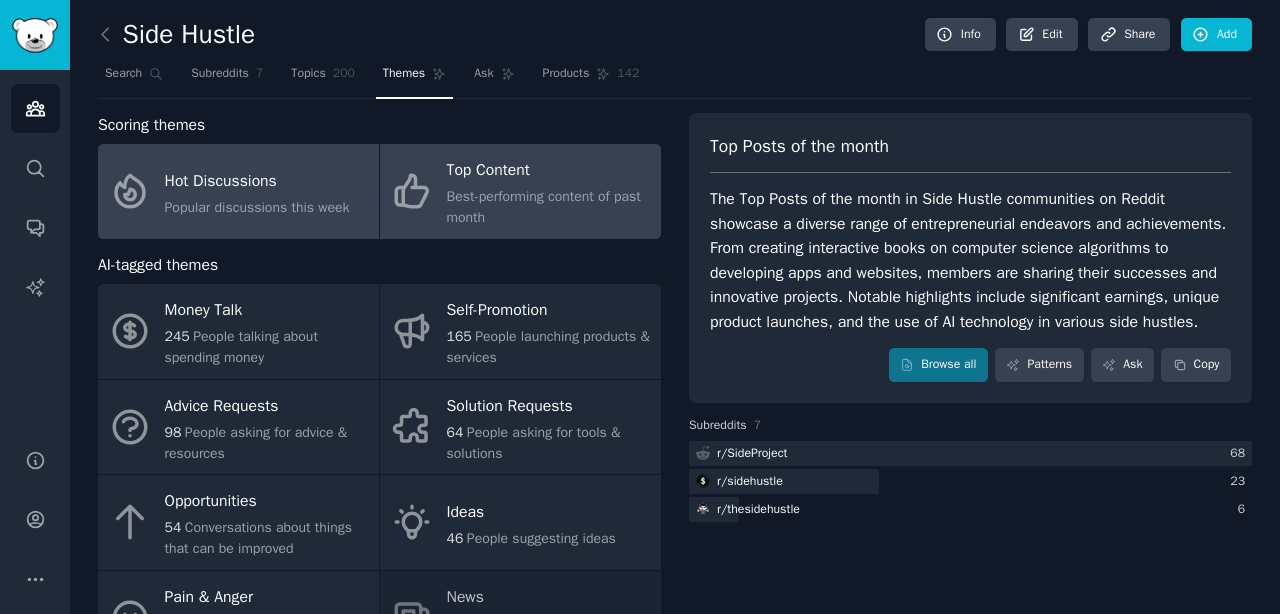 click on "Hot Discussions Popular discussions this week" at bounding box center (238, 191) 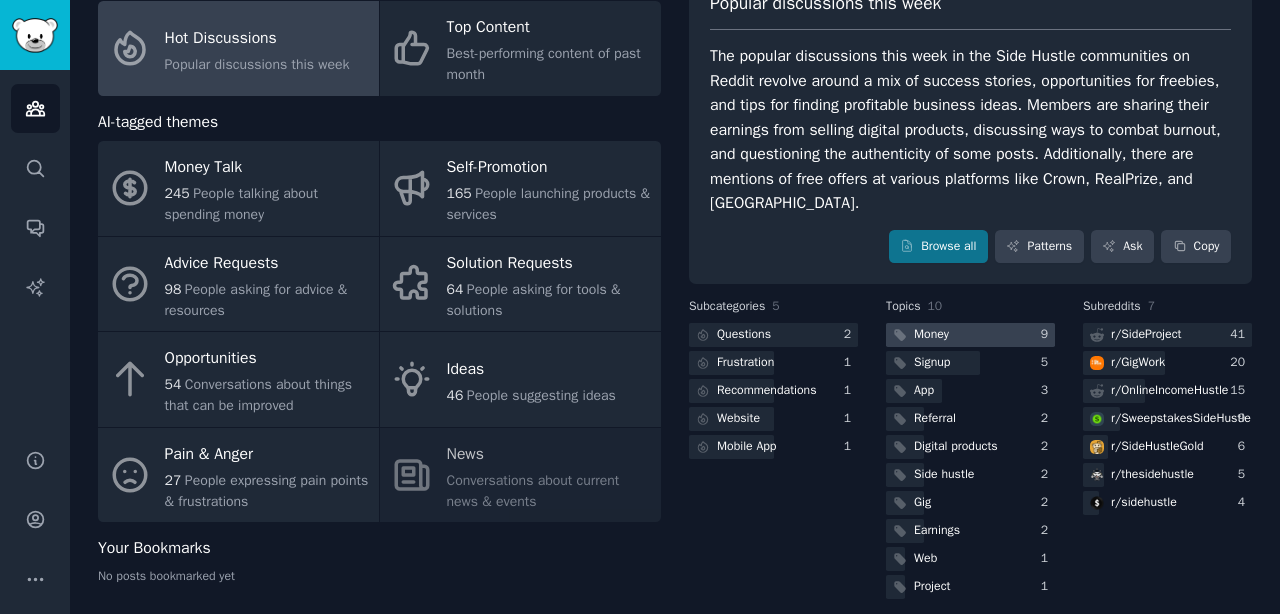 scroll, scrollTop: 159, scrollLeft: 0, axis: vertical 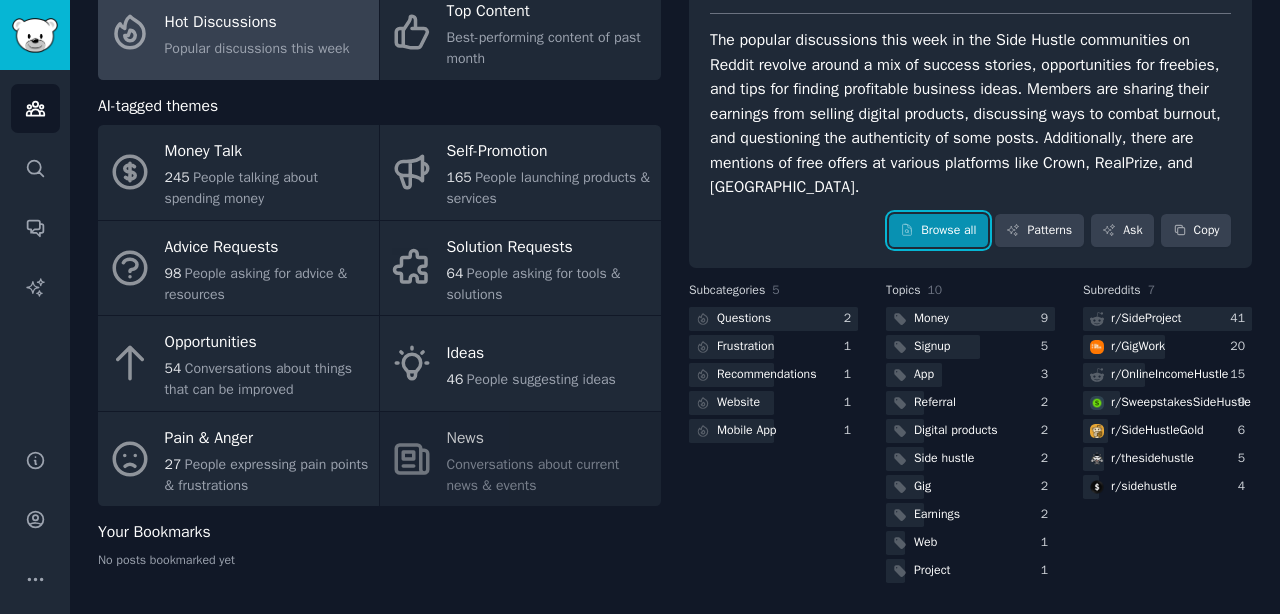 click on "Browse all" at bounding box center [938, 231] 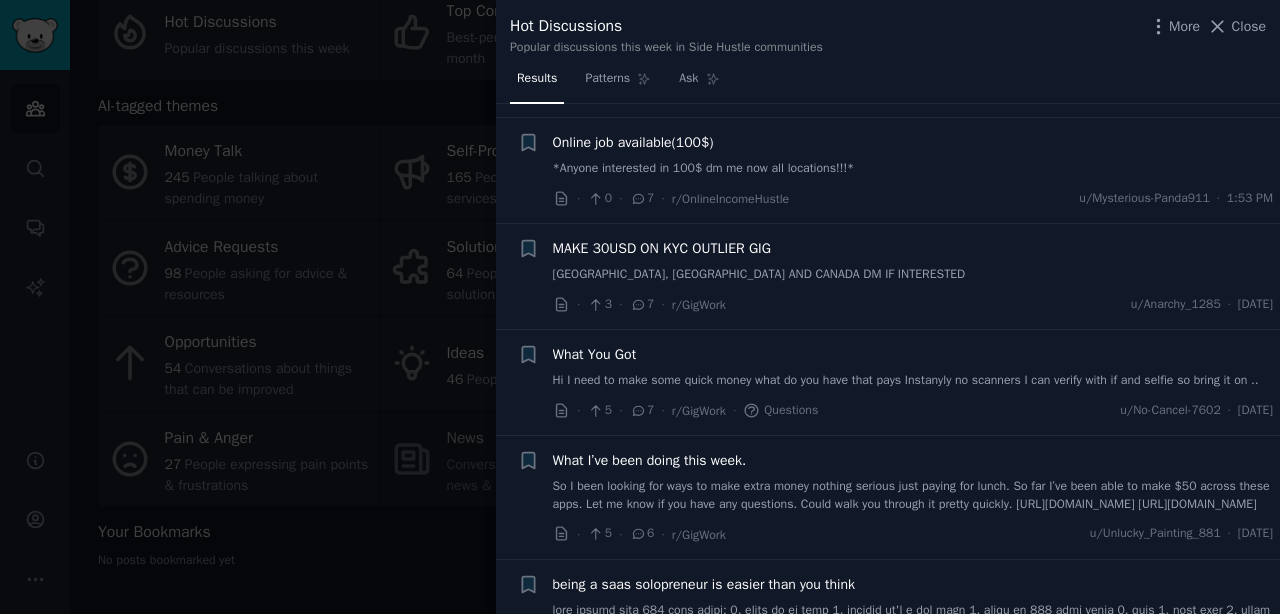 scroll, scrollTop: 3454, scrollLeft: 0, axis: vertical 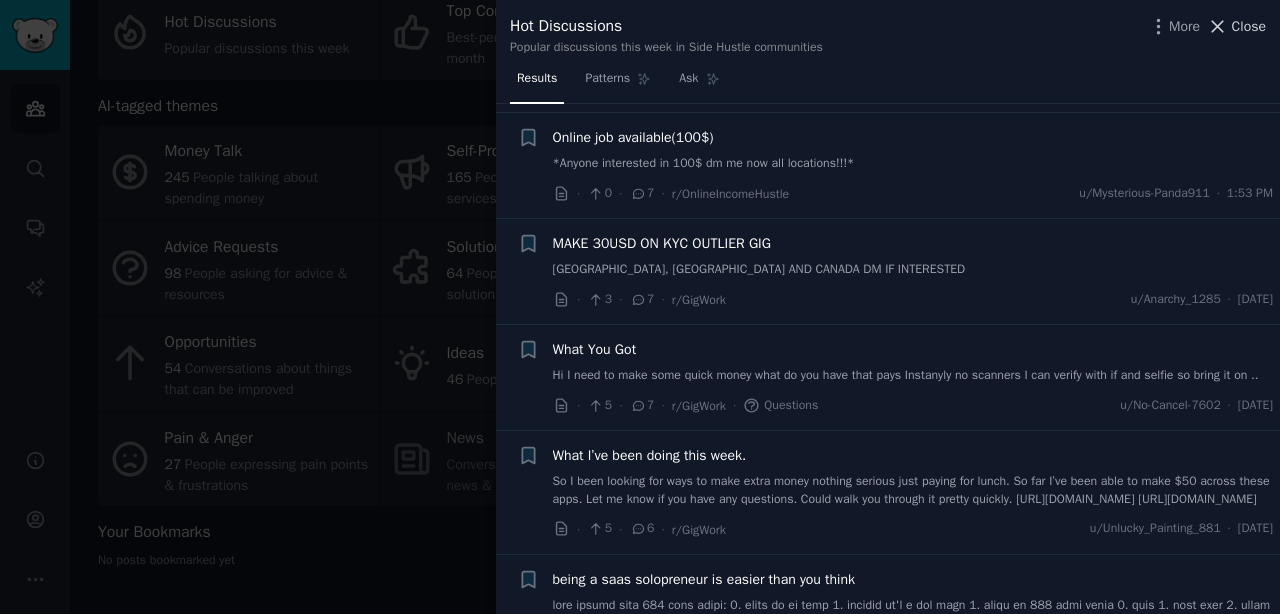 click on "Close" at bounding box center [1249, 26] 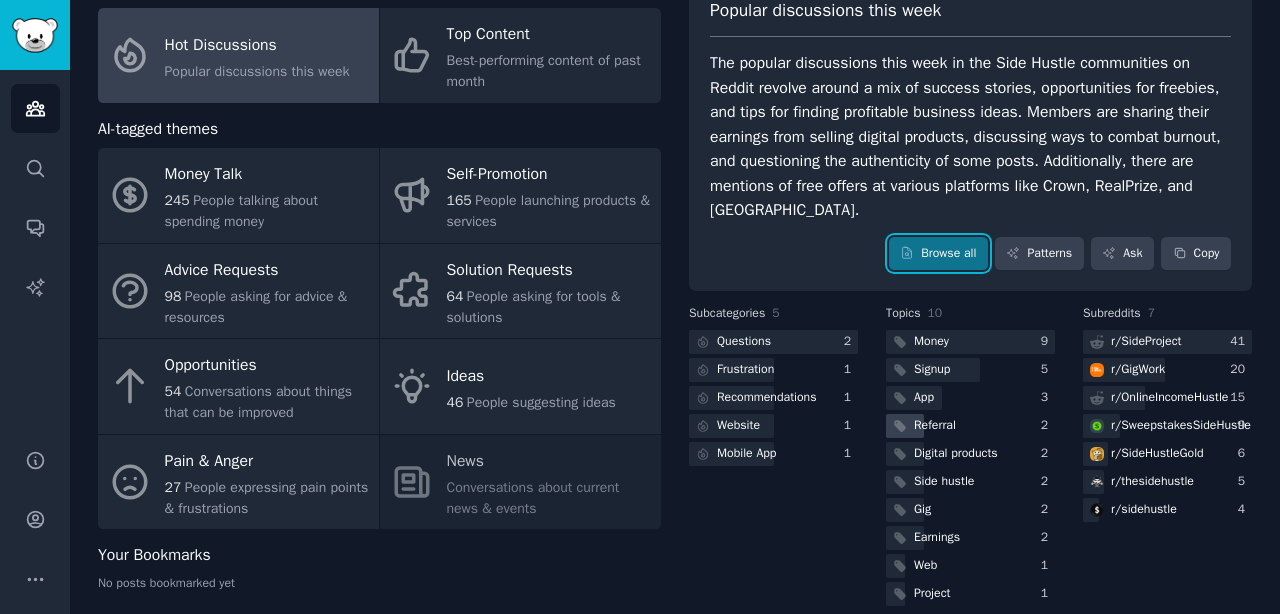 scroll, scrollTop: 124, scrollLeft: 0, axis: vertical 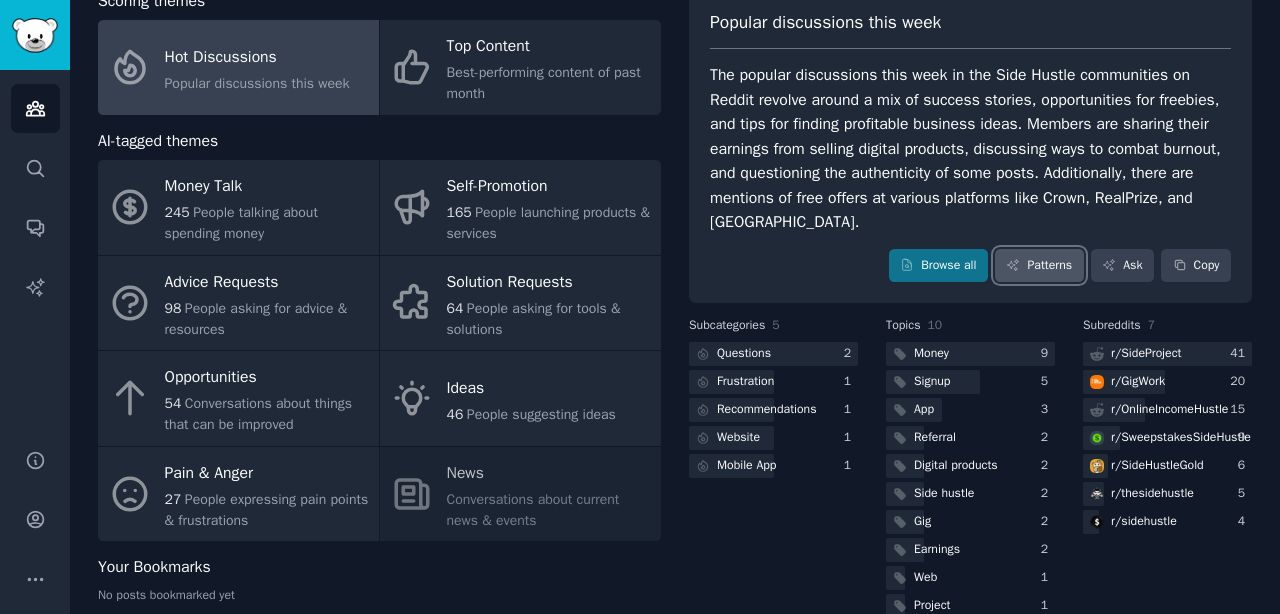 click on "Patterns" at bounding box center (1039, 266) 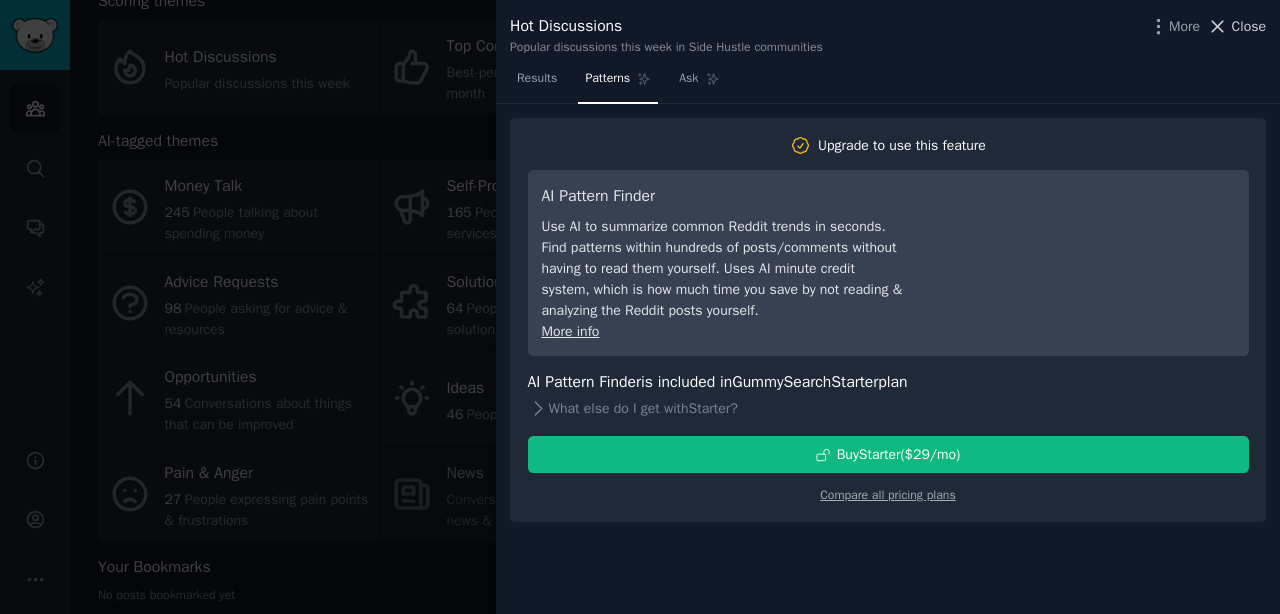 click on "Close" at bounding box center [1249, 26] 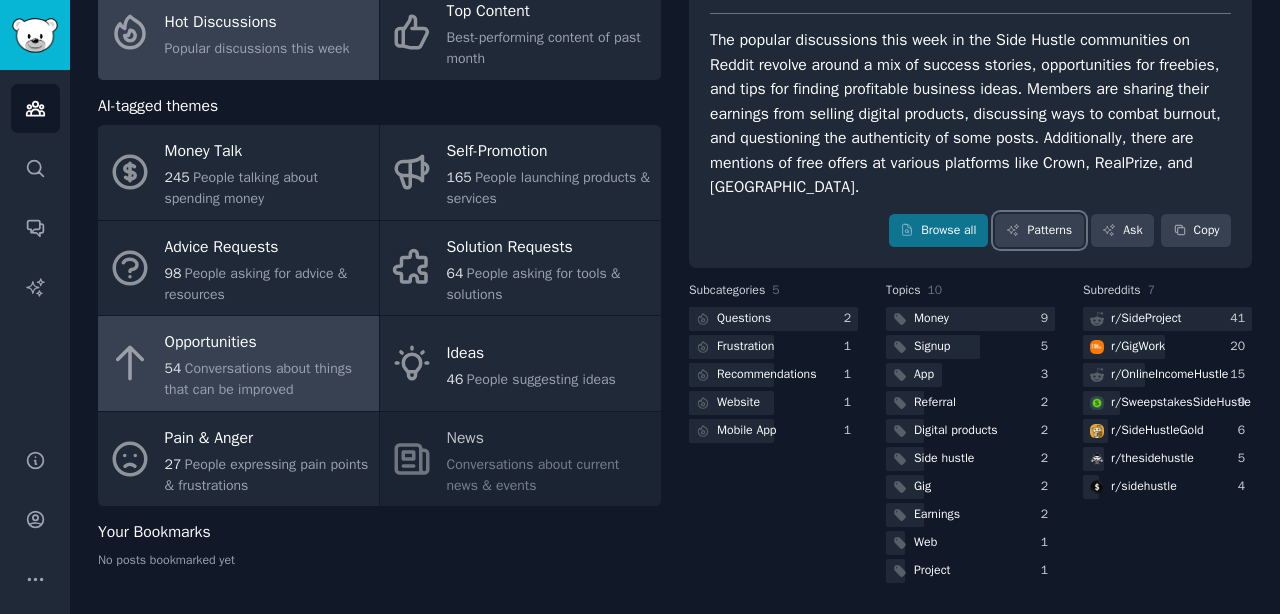 scroll, scrollTop: 0, scrollLeft: 0, axis: both 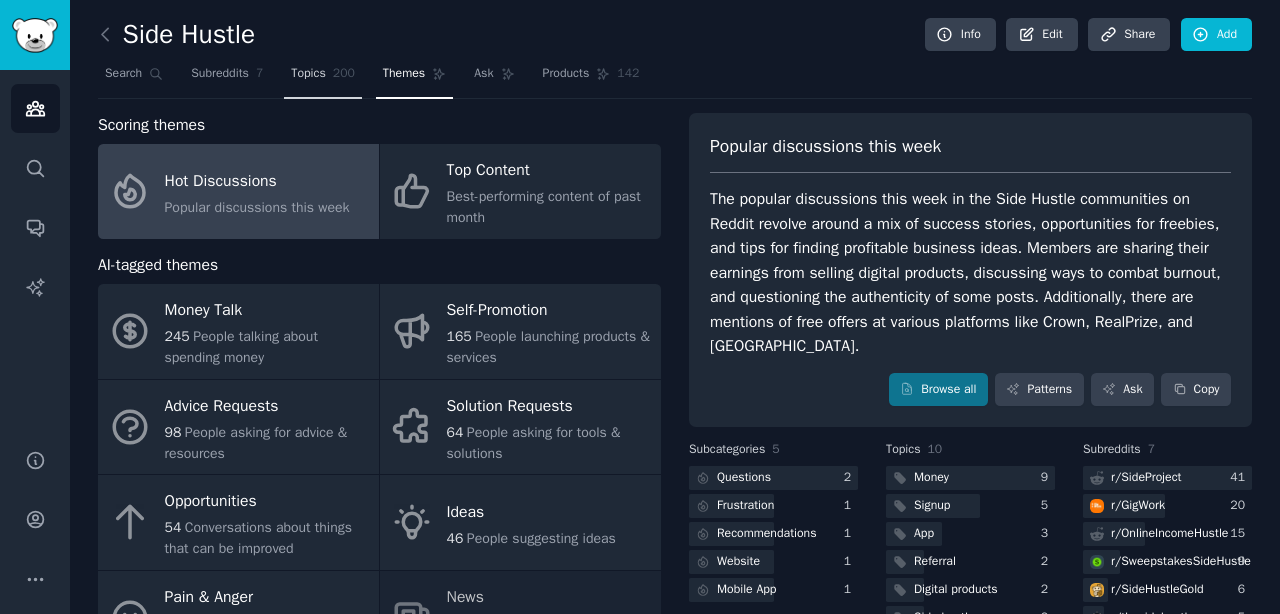 click on "Topics" at bounding box center [308, 74] 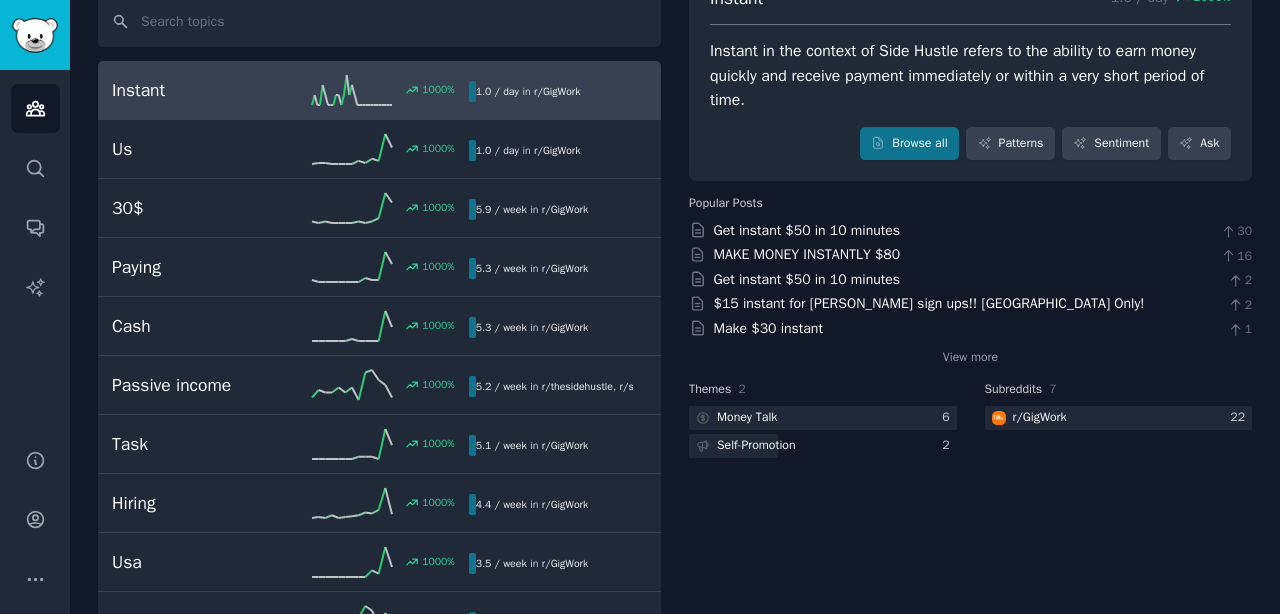 scroll, scrollTop: 0, scrollLeft: 0, axis: both 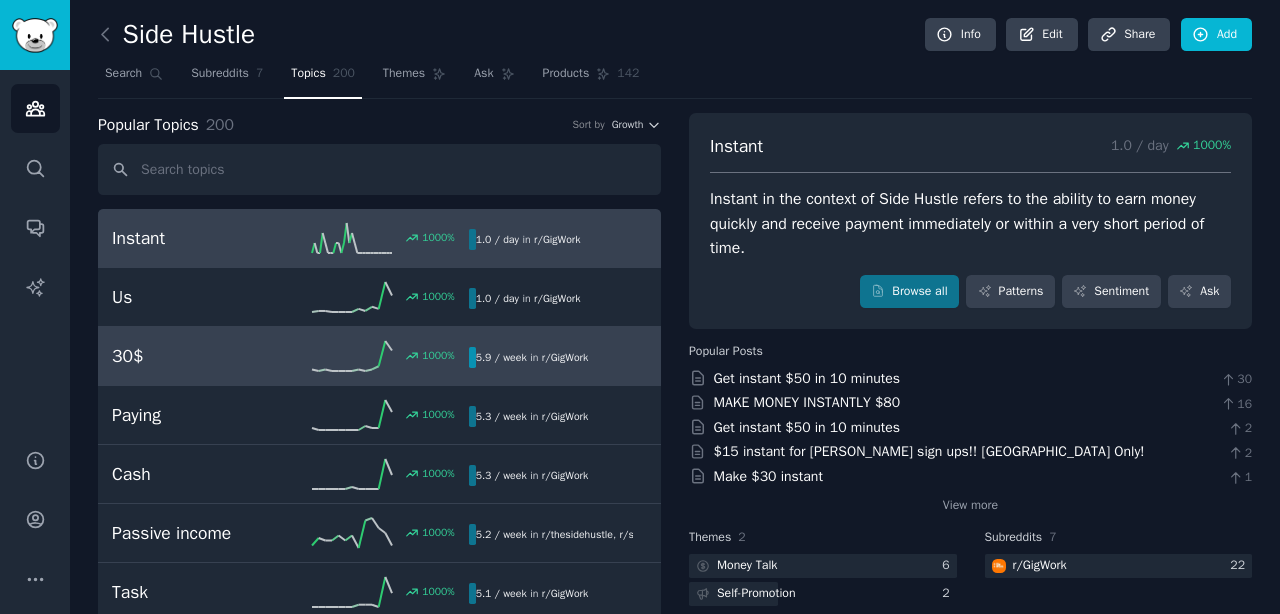 click on "30$" at bounding box center (201, 356) 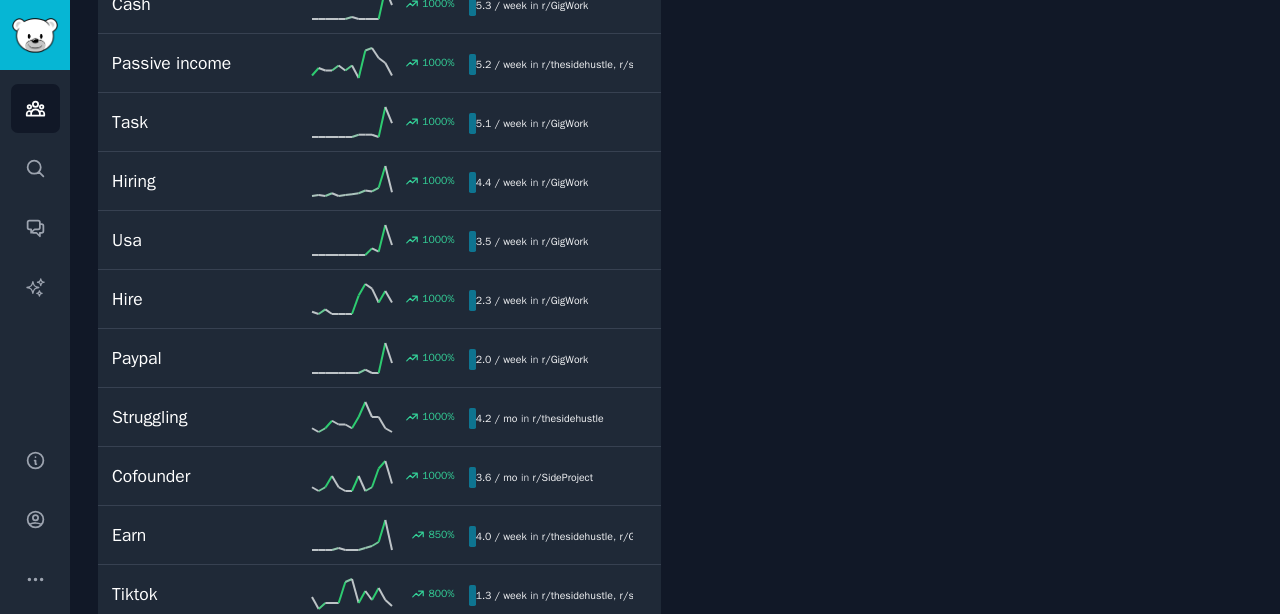 scroll, scrollTop: 482, scrollLeft: 0, axis: vertical 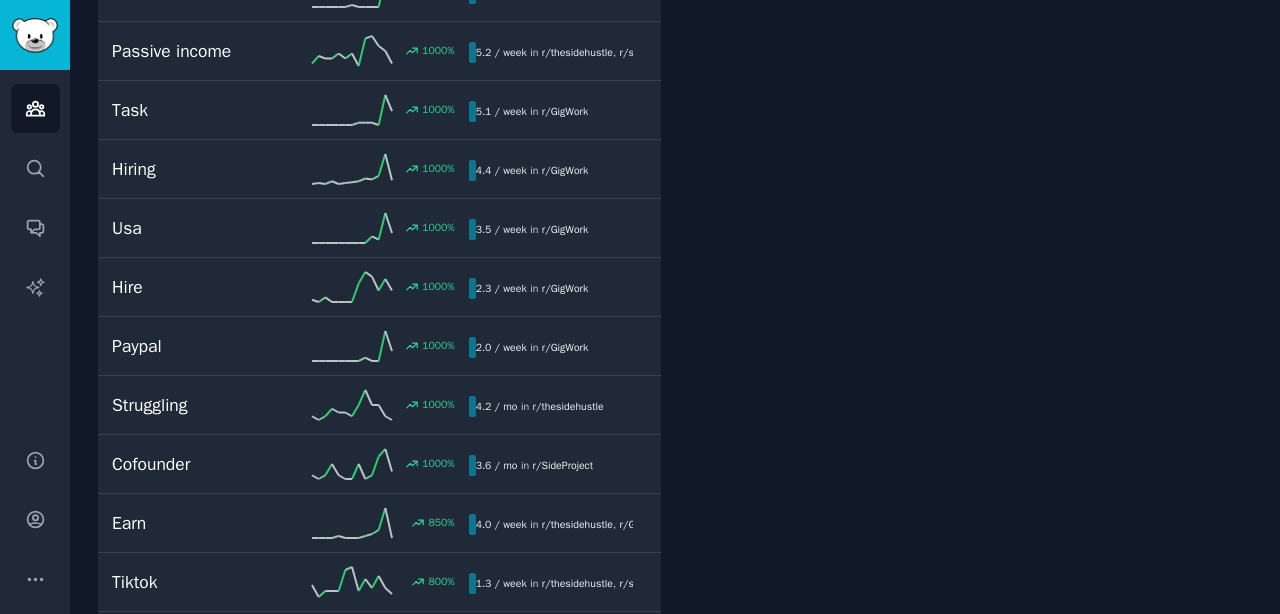 click on "Struggling" at bounding box center [201, 405] 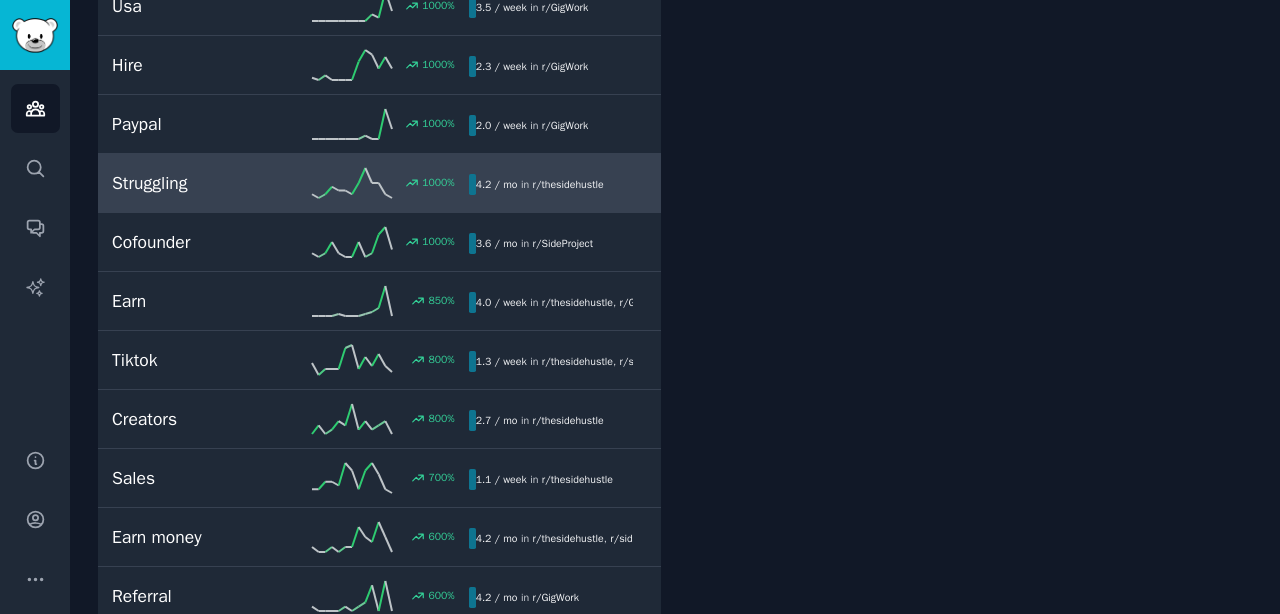 scroll, scrollTop: 722, scrollLeft: 0, axis: vertical 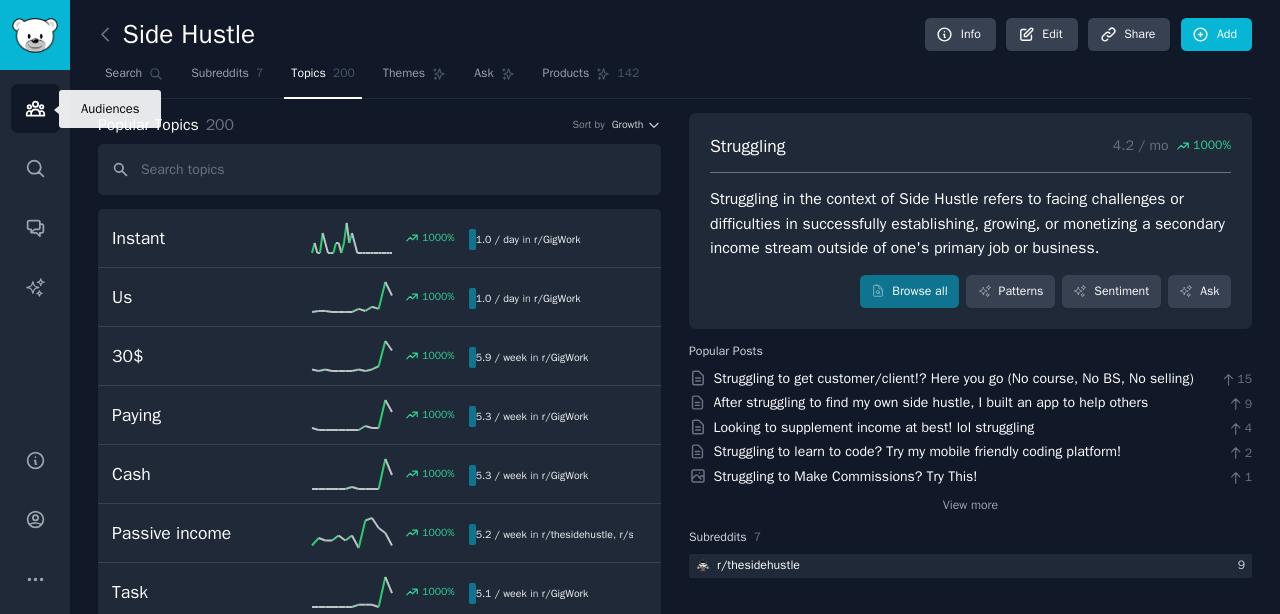 click 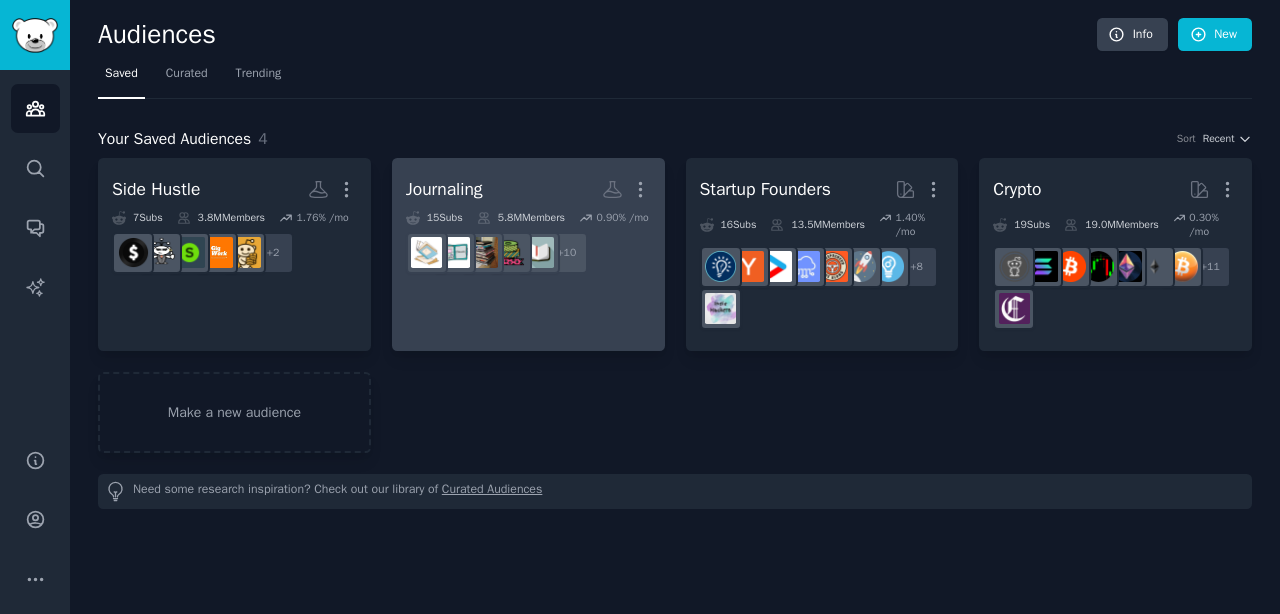 click on "Journaling More" at bounding box center [528, 189] 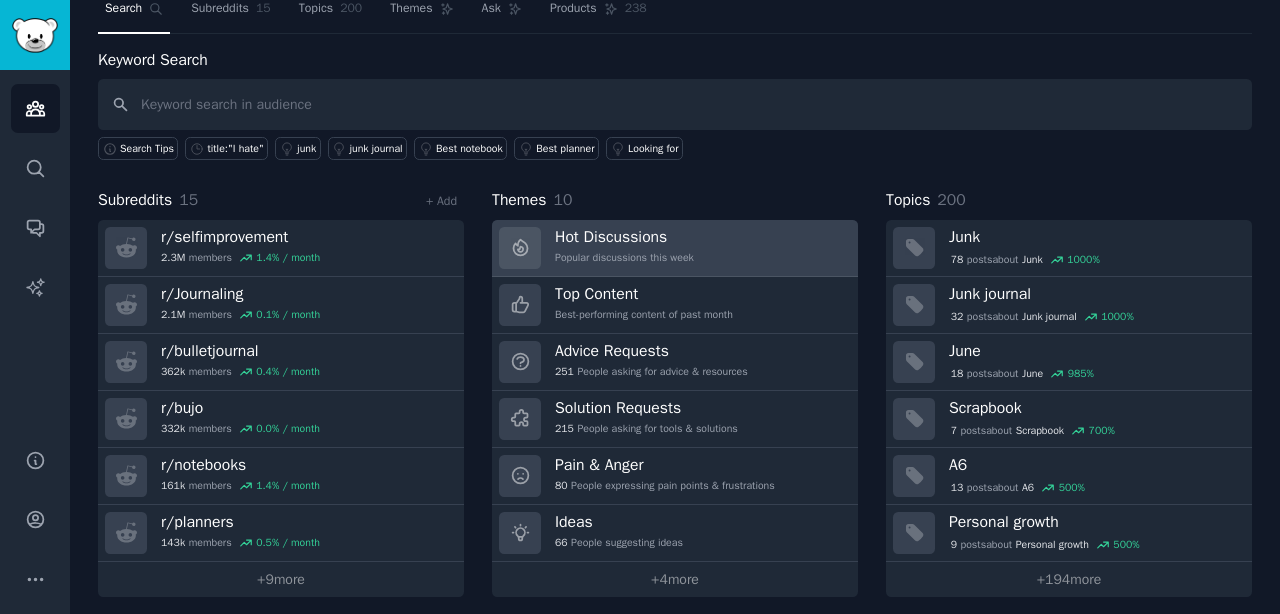 scroll, scrollTop: 75, scrollLeft: 0, axis: vertical 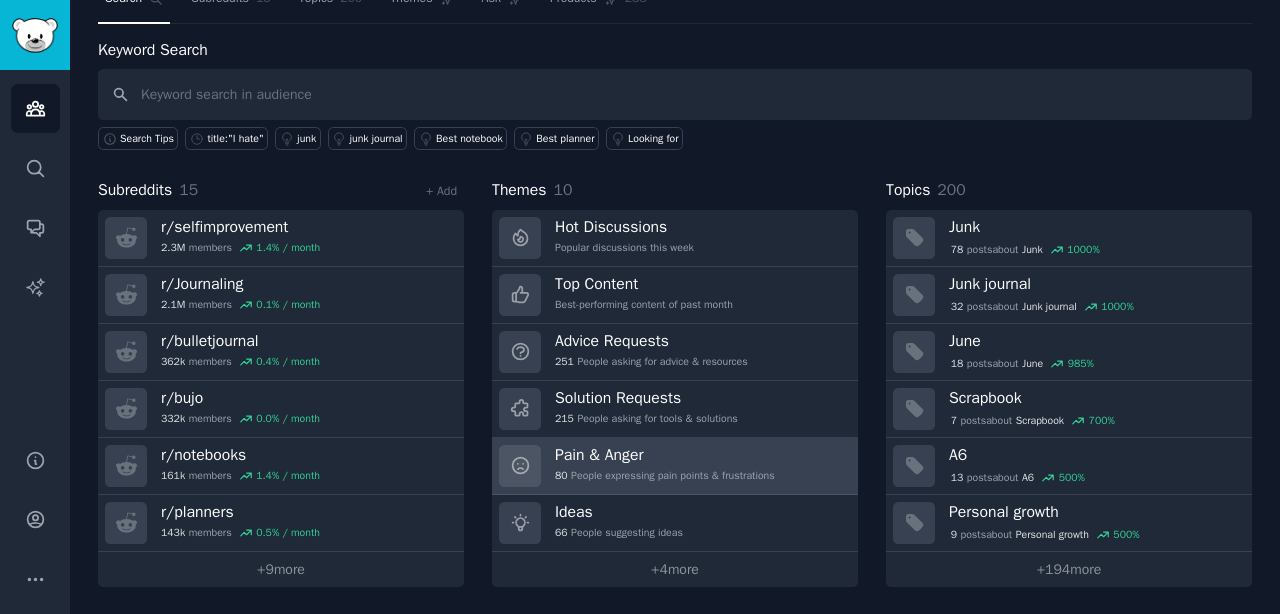 click on "Pain & Anger" at bounding box center (665, 455) 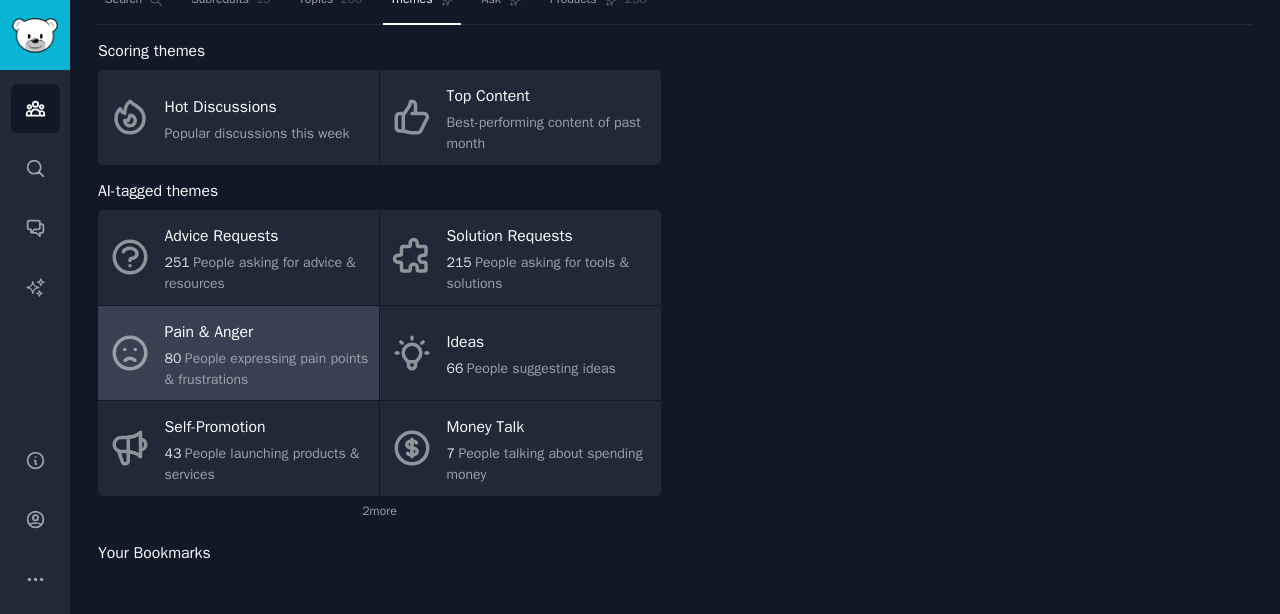 scroll, scrollTop: 75, scrollLeft: 0, axis: vertical 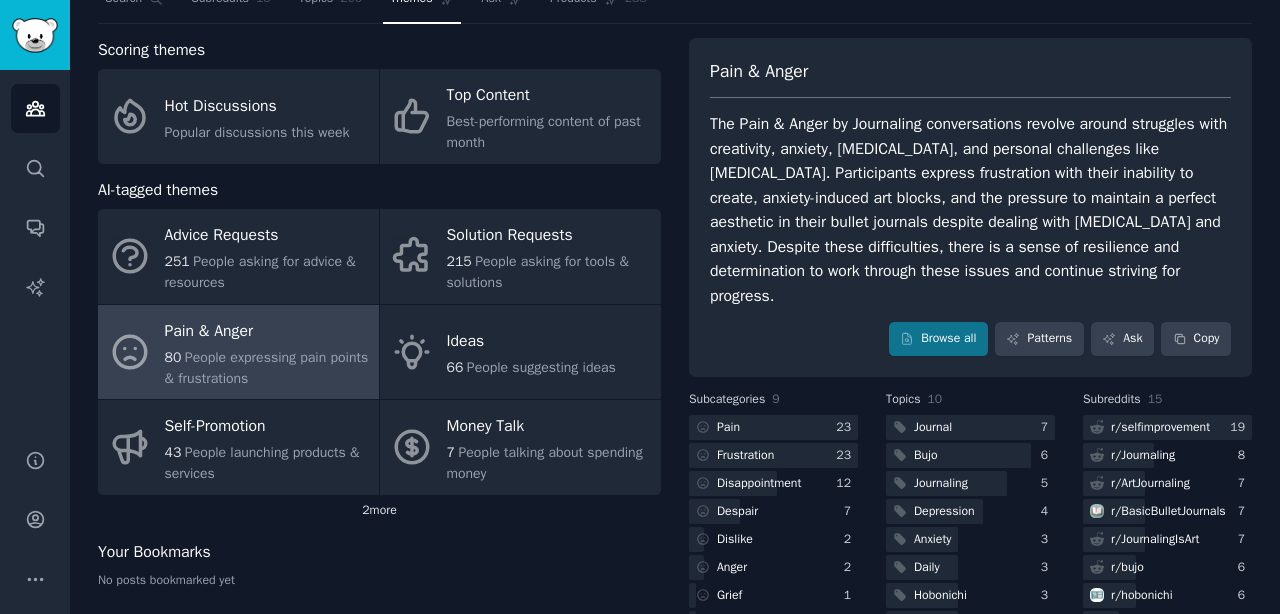 click on "2  more" 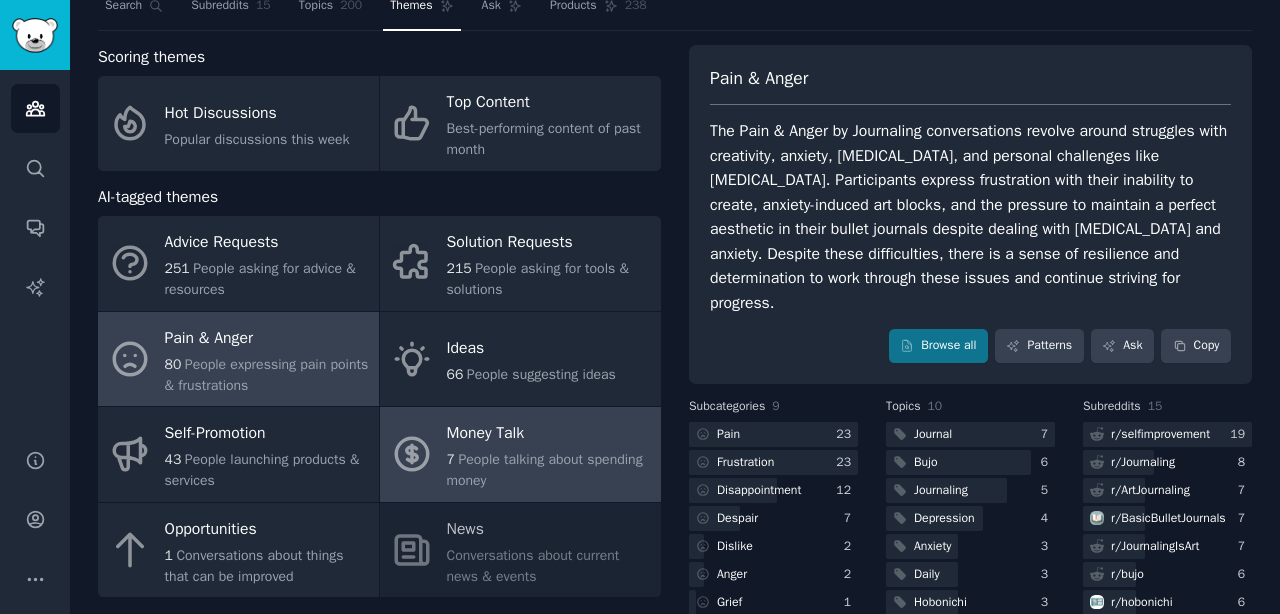 scroll, scrollTop: 0, scrollLeft: 0, axis: both 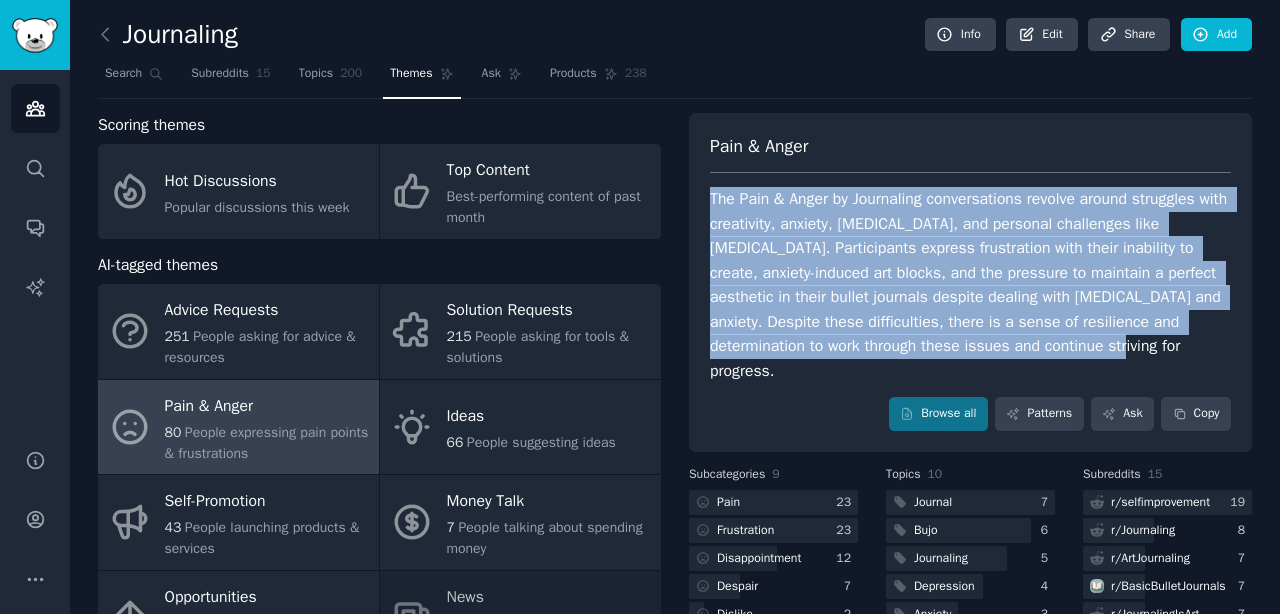 drag, startPoint x: 710, startPoint y: 201, endPoint x: 1206, endPoint y: 363, distance: 521.7854 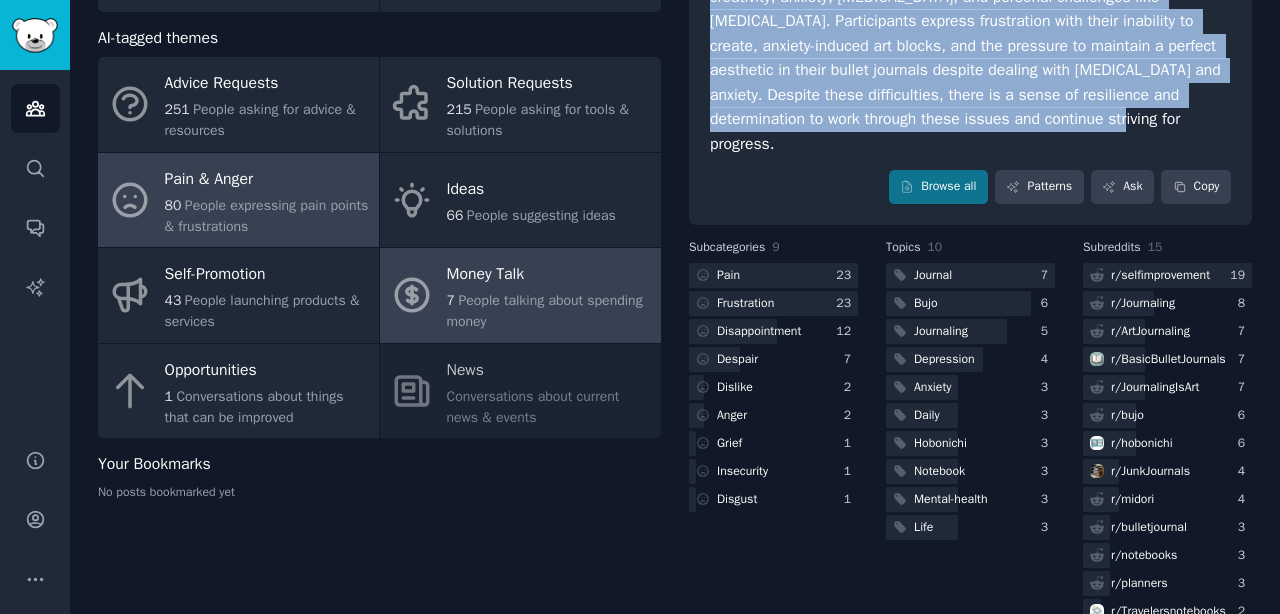 scroll, scrollTop: 230, scrollLeft: 0, axis: vertical 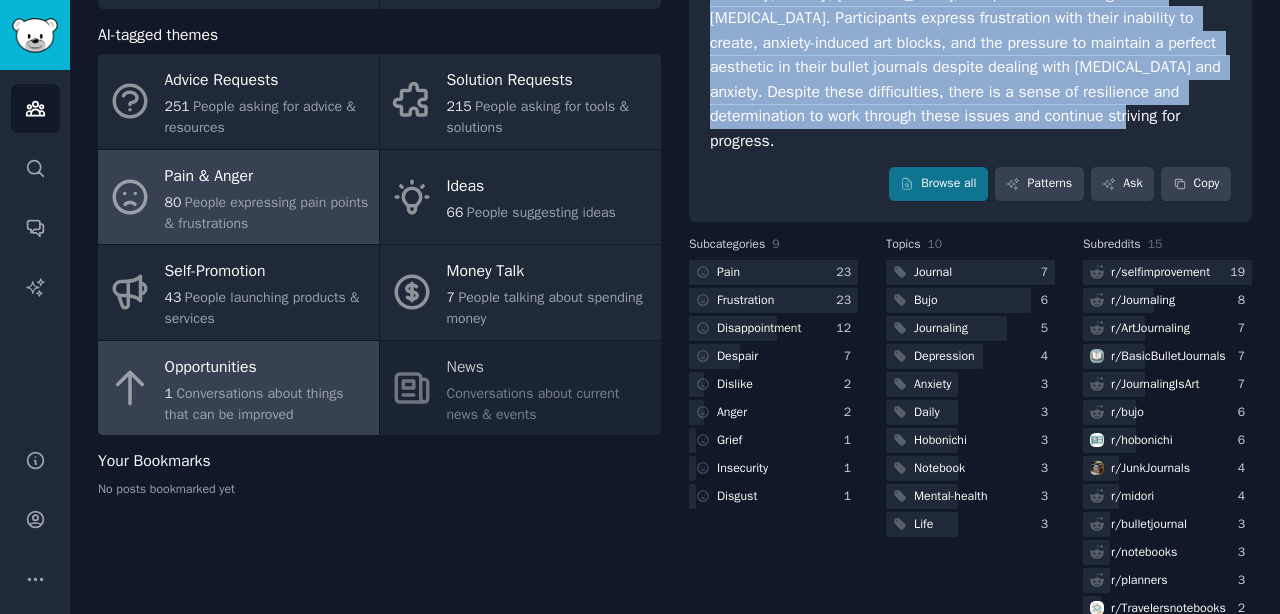 click on "Conversations about things that can be improved" at bounding box center (254, 404) 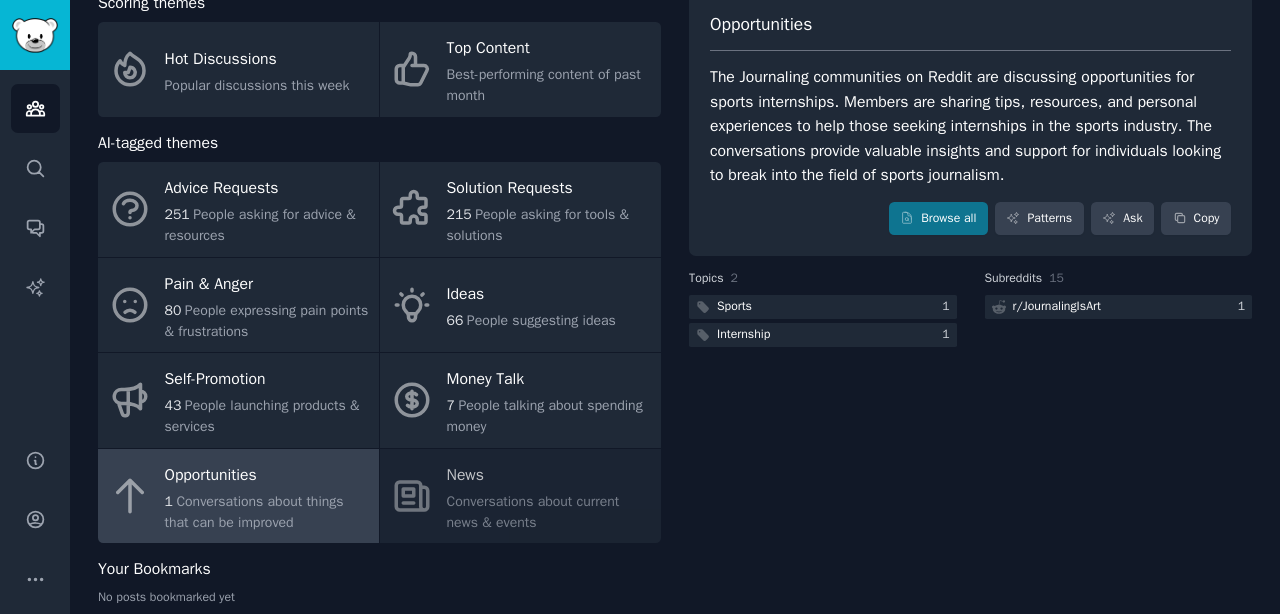 scroll, scrollTop: 121, scrollLeft: 0, axis: vertical 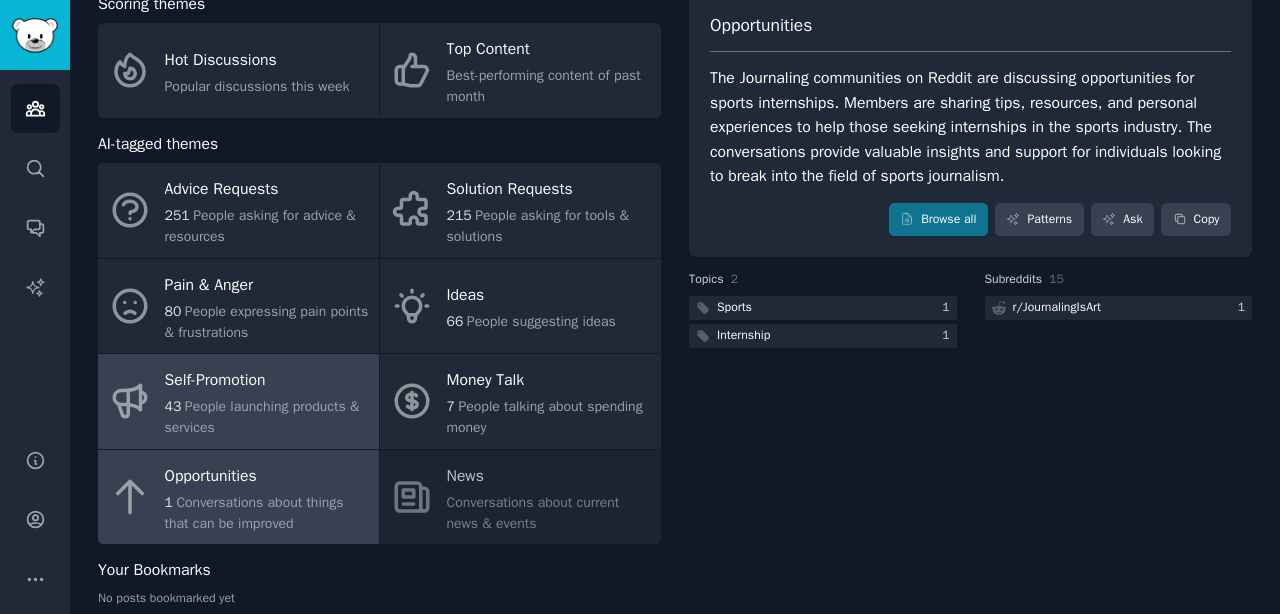 click on "People launching products & services" at bounding box center [262, 417] 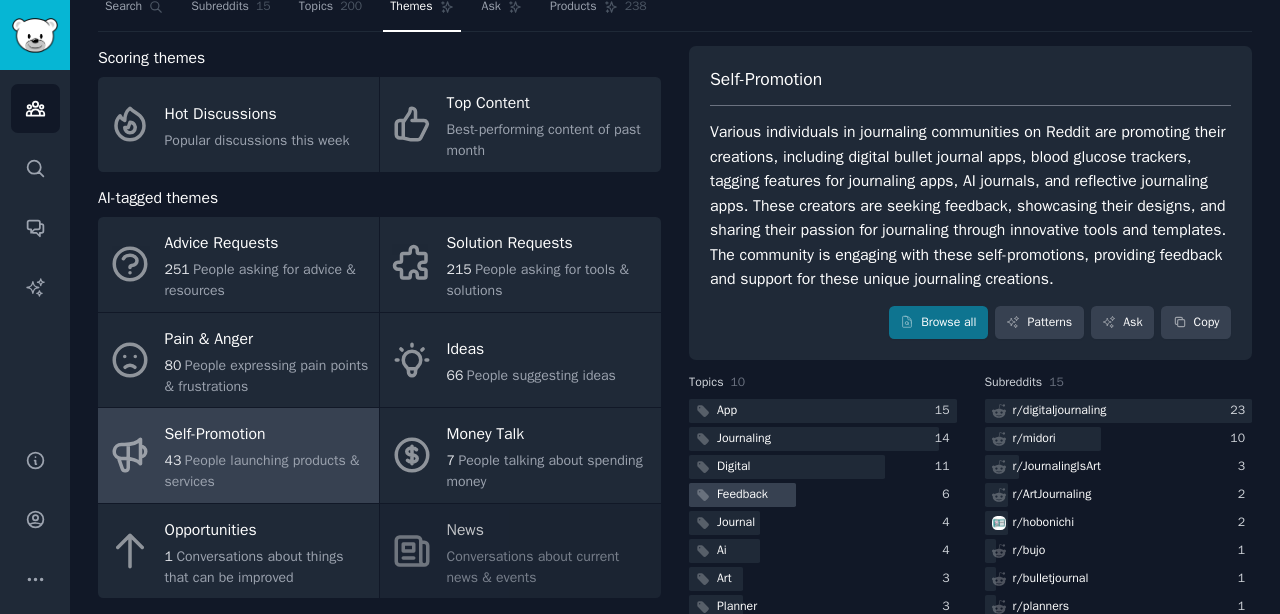 scroll, scrollTop: 65, scrollLeft: 0, axis: vertical 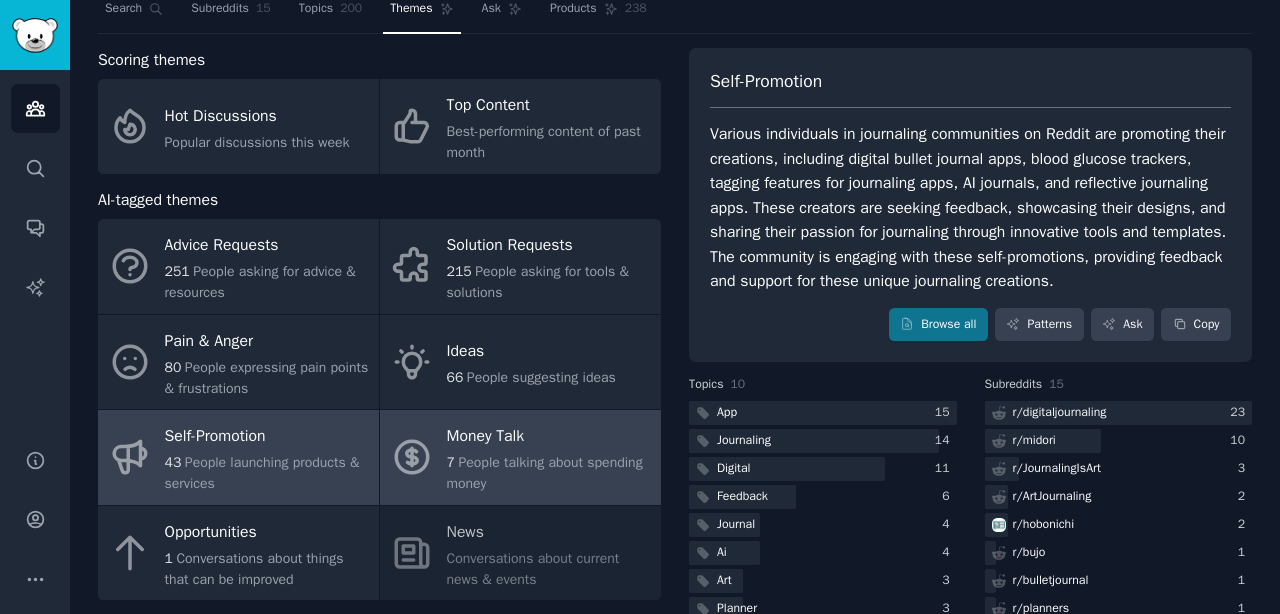 click on "7 People talking about spending money" at bounding box center (549, 473) 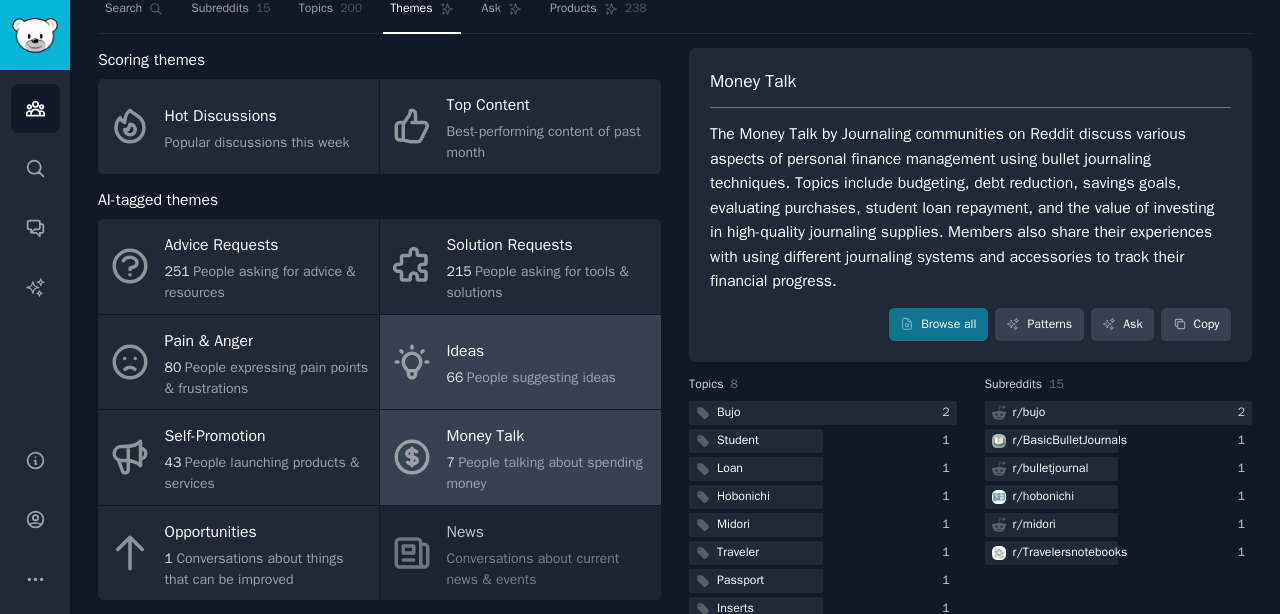 click on "Ideas" at bounding box center (531, 352) 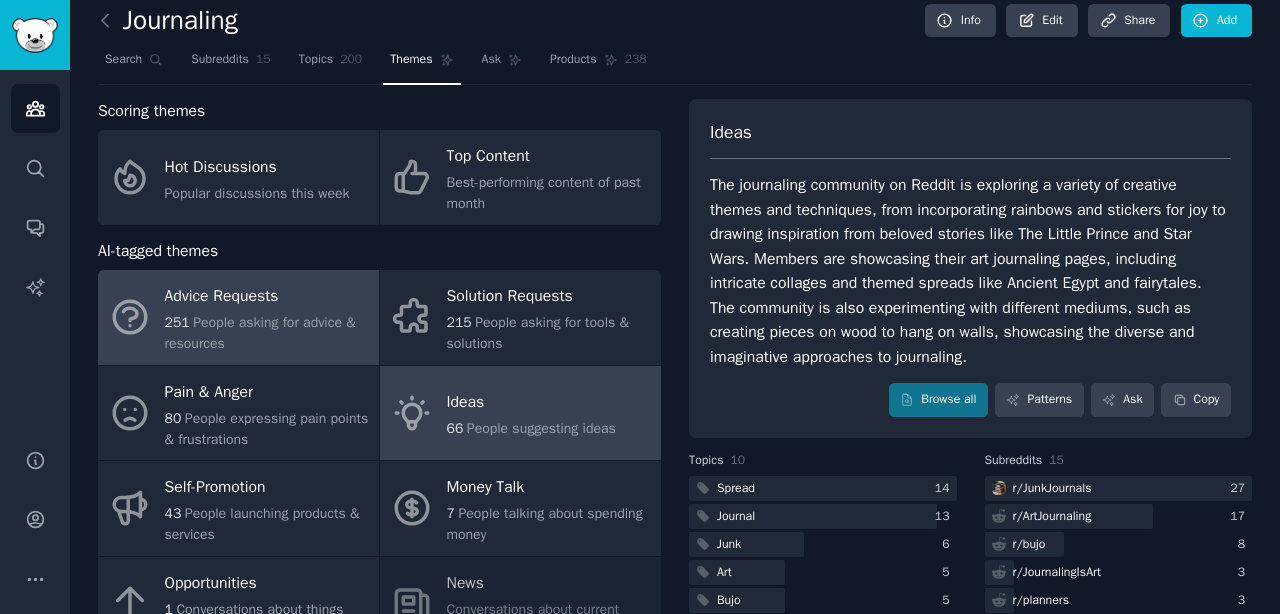 scroll, scrollTop: 0, scrollLeft: 0, axis: both 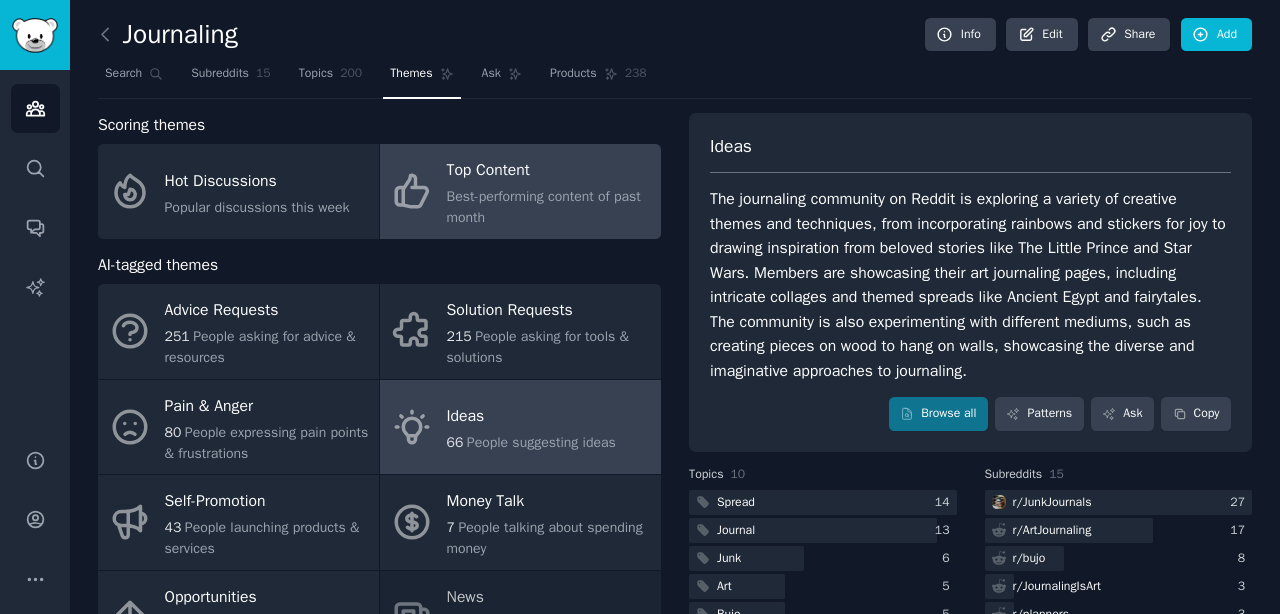click on "Best-performing content of past month" at bounding box center [549, 207] 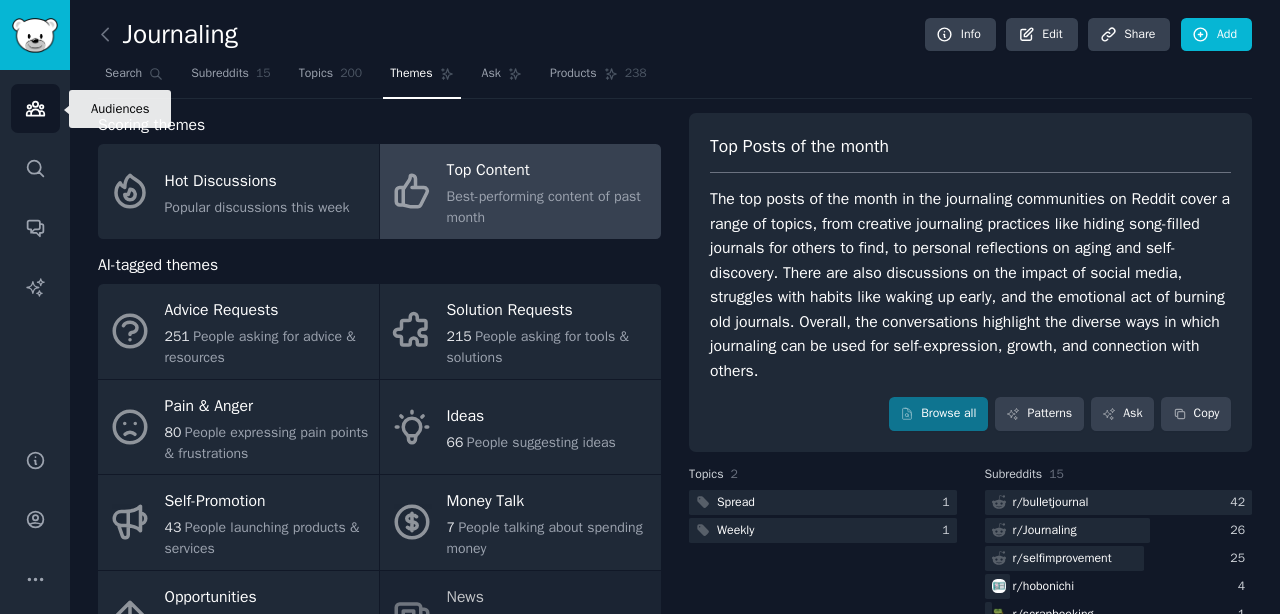click 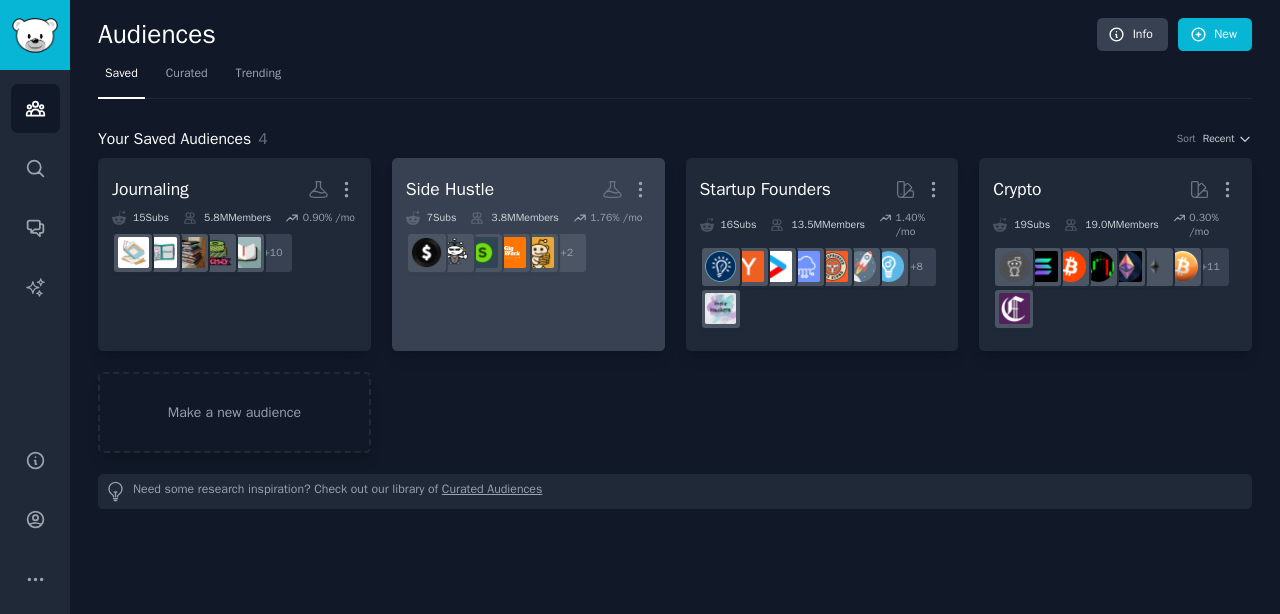 click on "Side Hustle Custom Audience More" at bounding box center (528, 189) 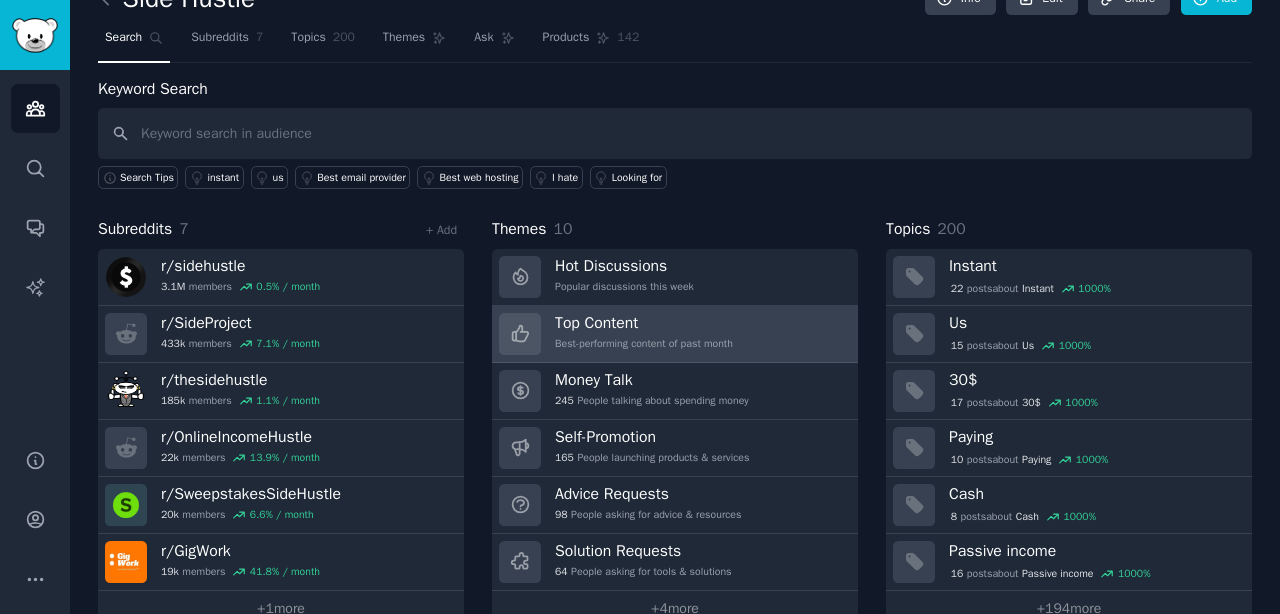 scroll, scrollTop: 75, scrollLeft: 0, axis: vertical 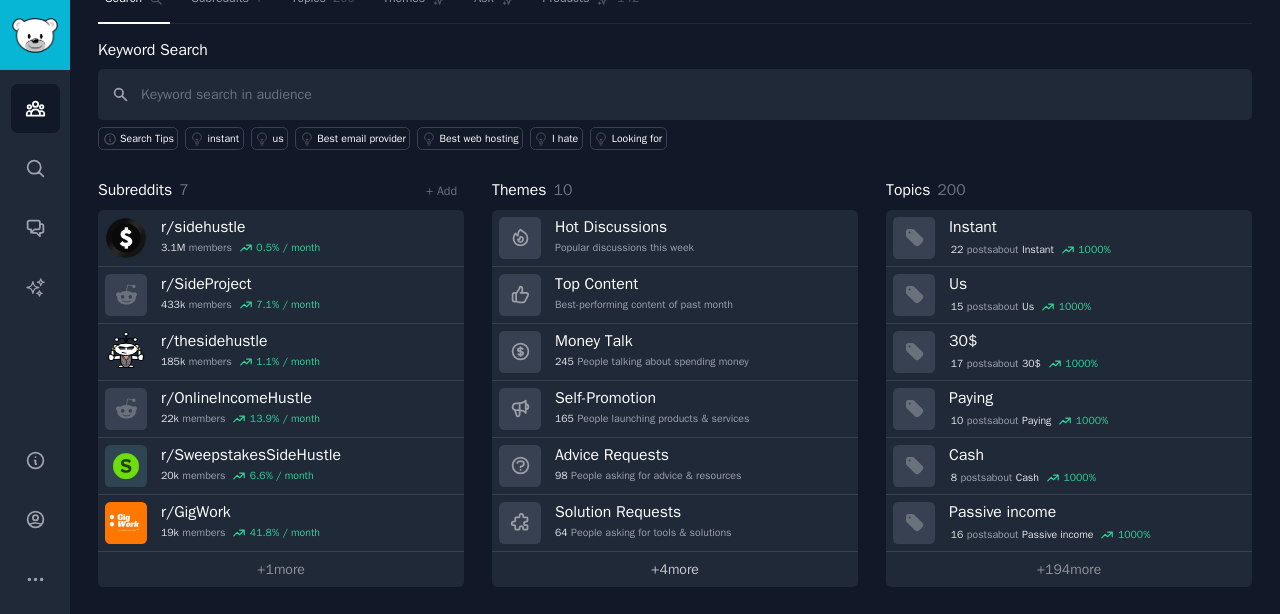 click on "+  4  more" at bounding box center [675, 569] 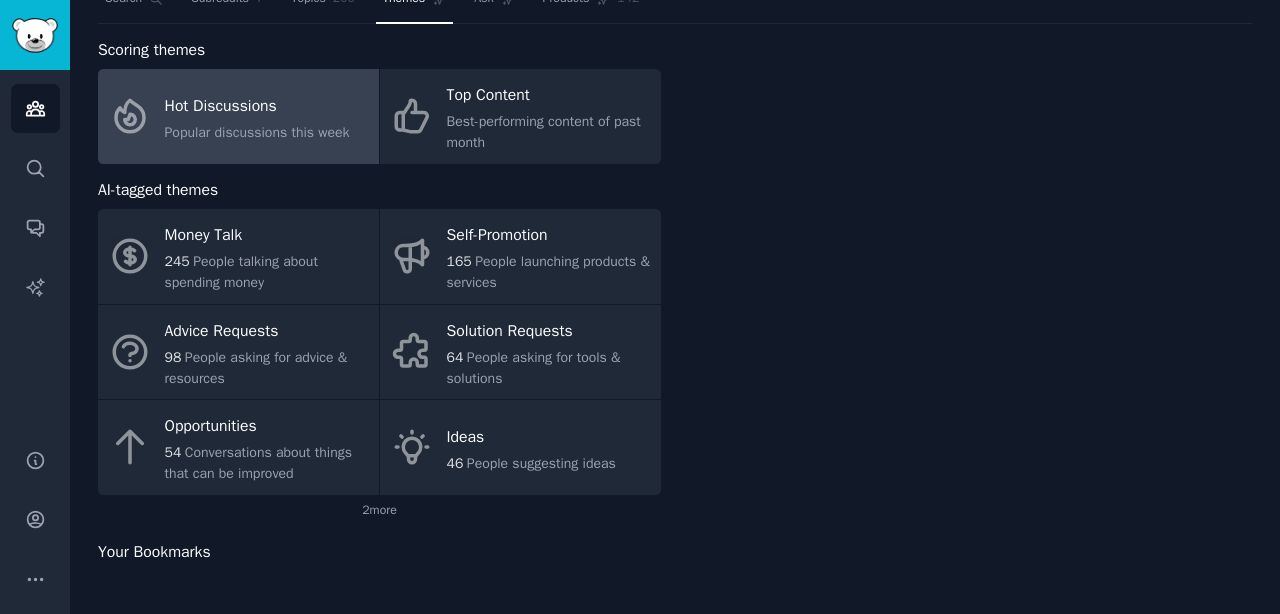 scroll, scrollTop: 75, scrollLeft: 0, axis: vertical 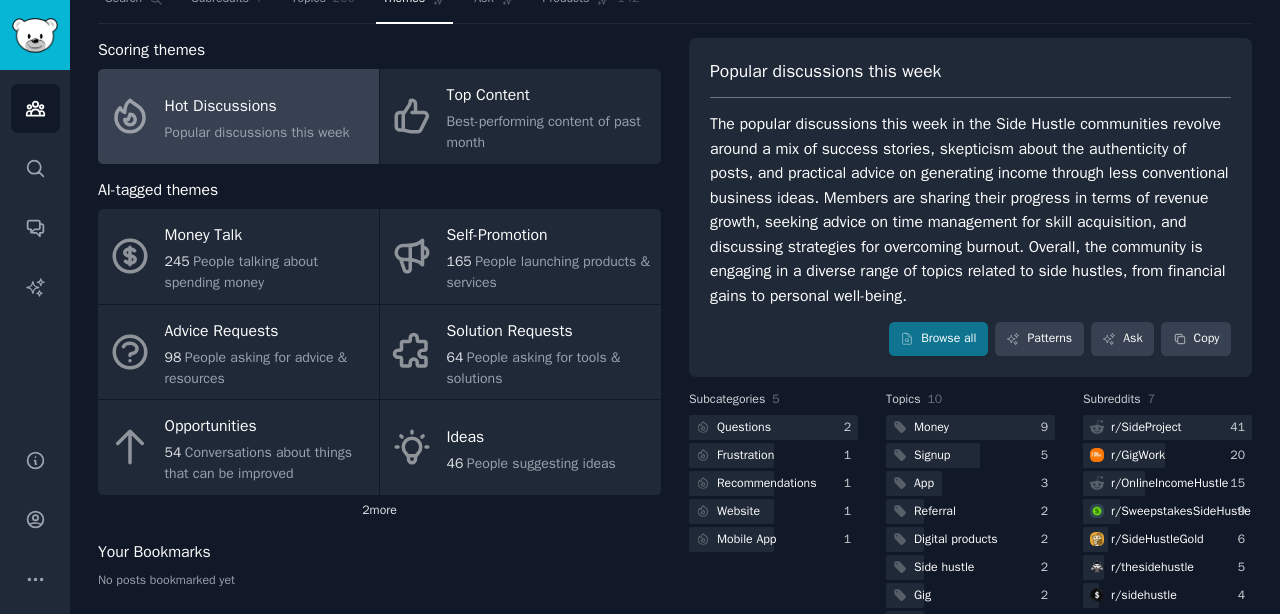 click on "2  more" 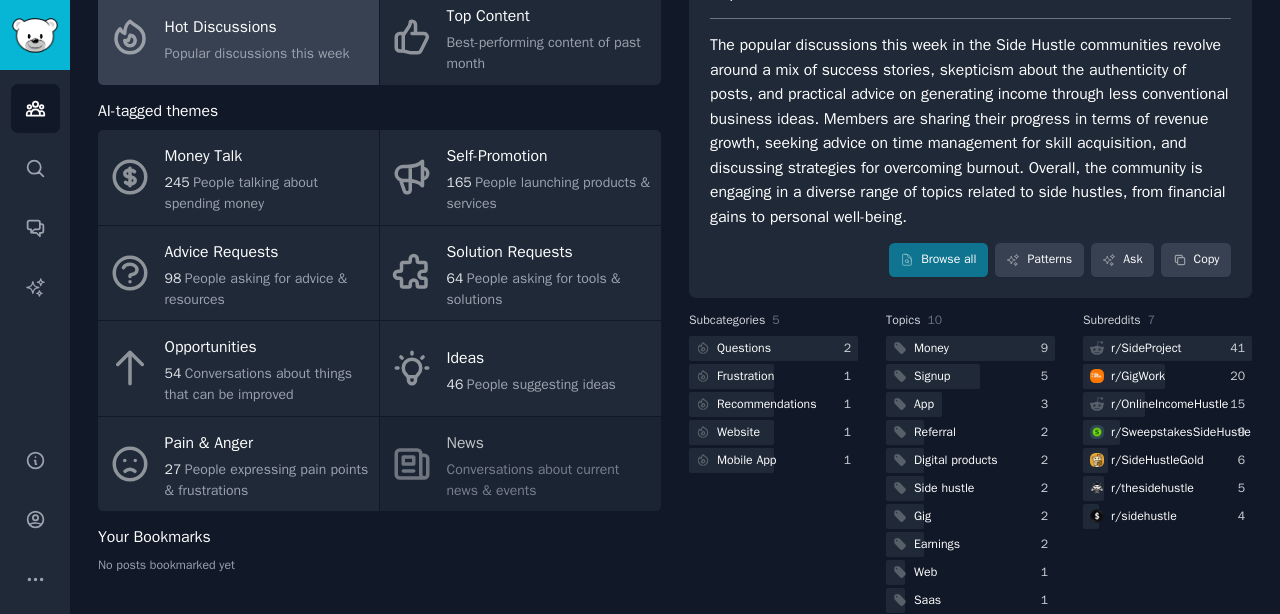 scroll, scrollTop: 184, scrollLeft: 0, axis: vertical 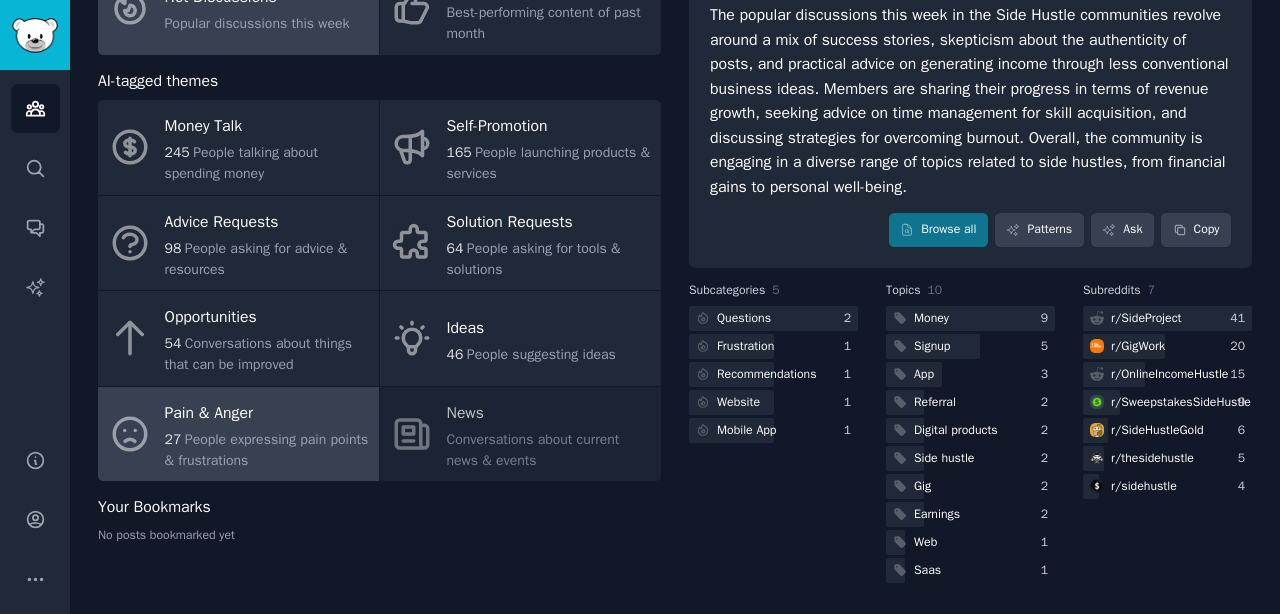 click on "People expressing pain points & frustrations" at bounding box center (267, 450) 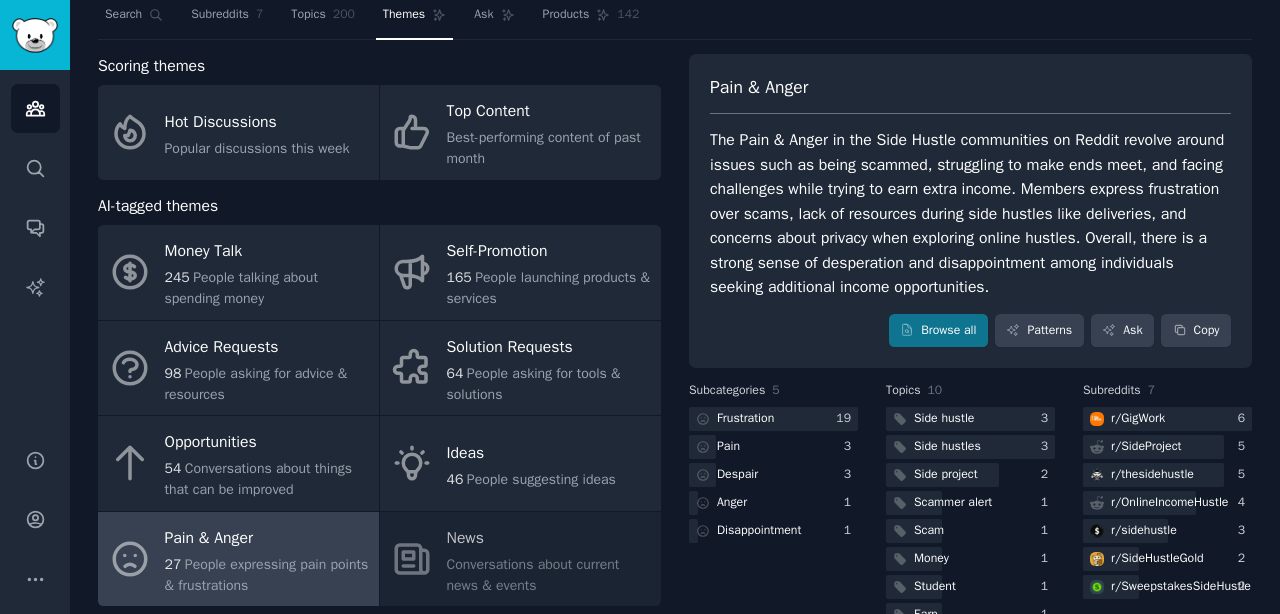 scroll, scrollTop: 0, scrollLeft: 0, axis: both 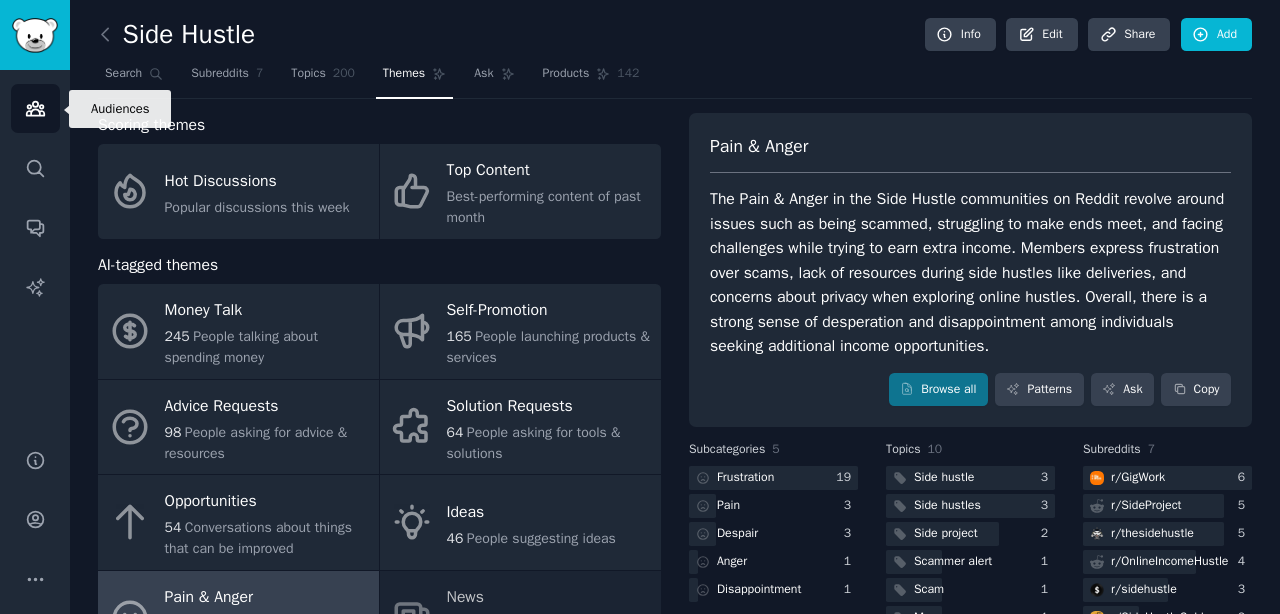 click 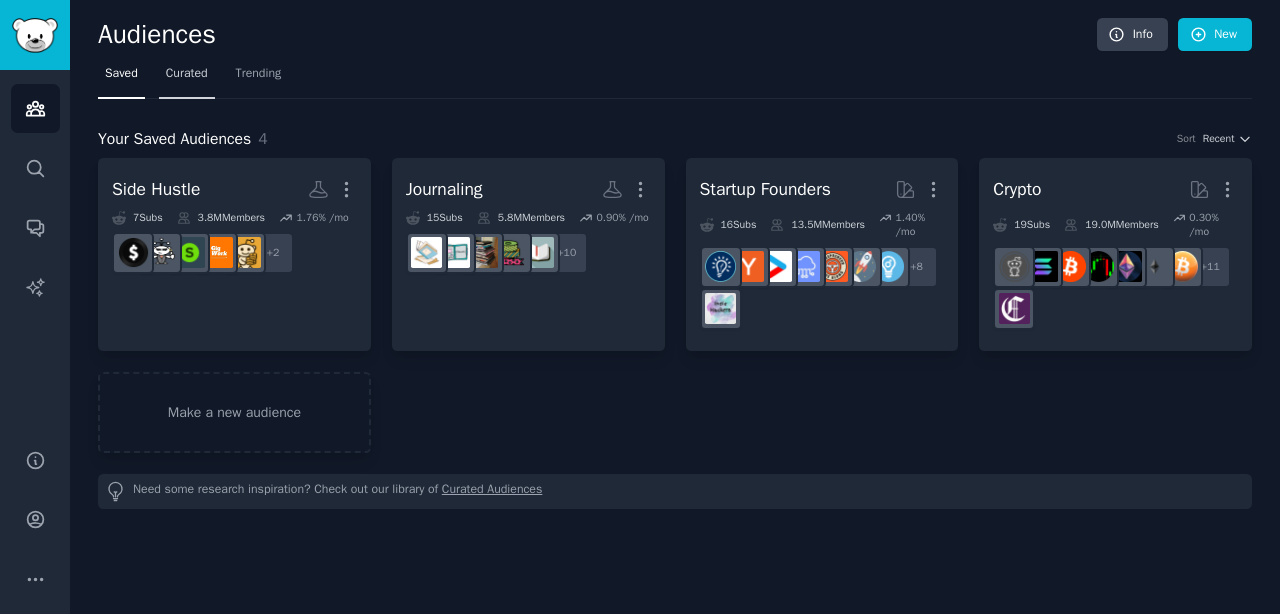 click on "Curated" at bounding box center (187, 74) 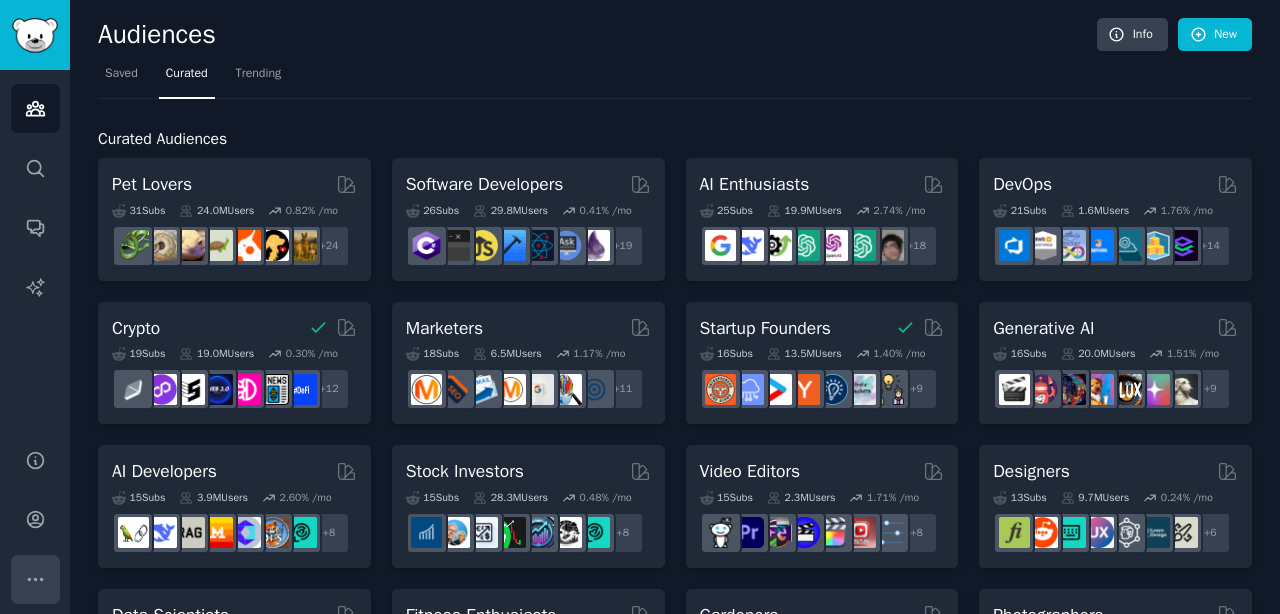 click 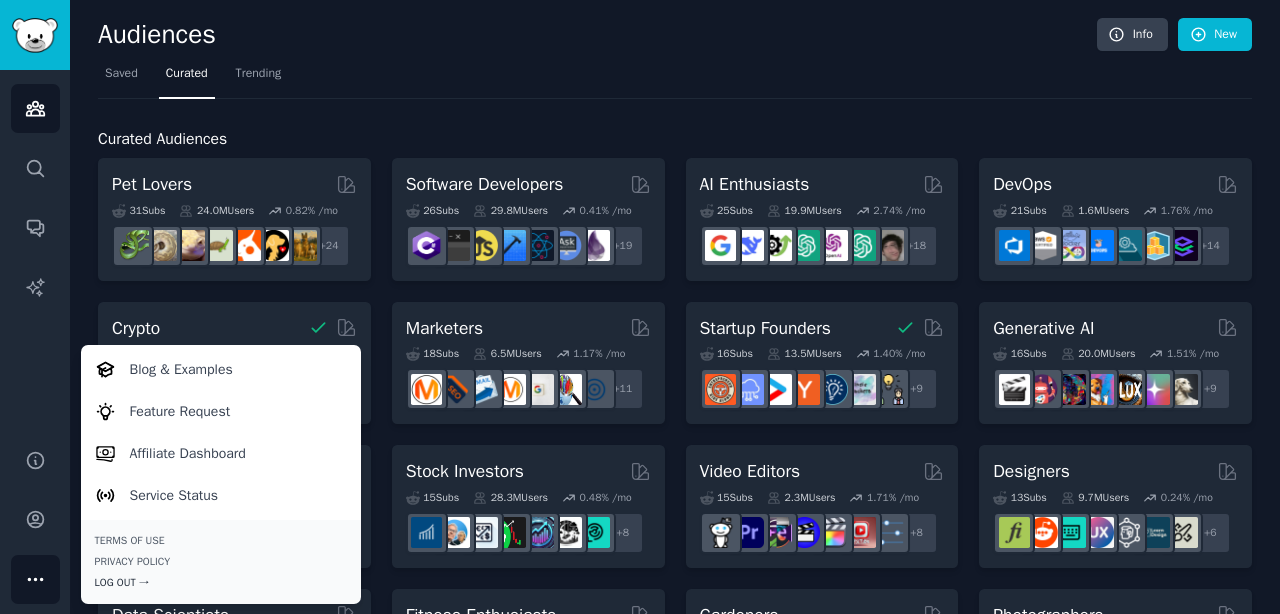 click on "Log Out →" at bounding box center (221, 583) 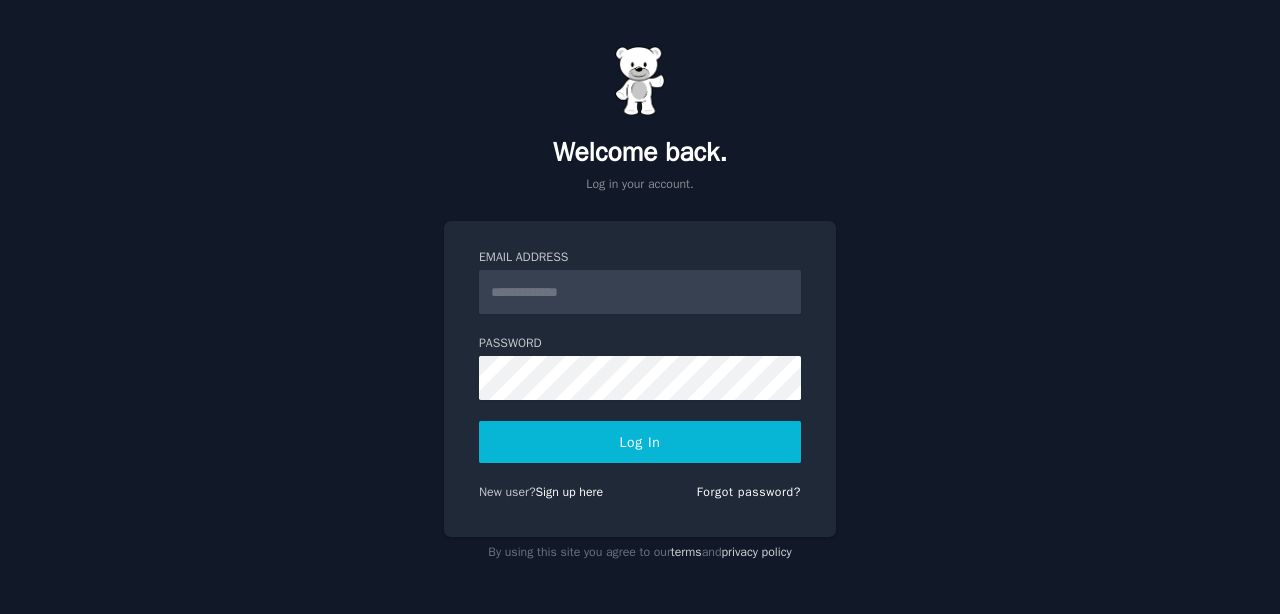 scroll, scrollTop: 0, scrollLeft: 0, axis: both 